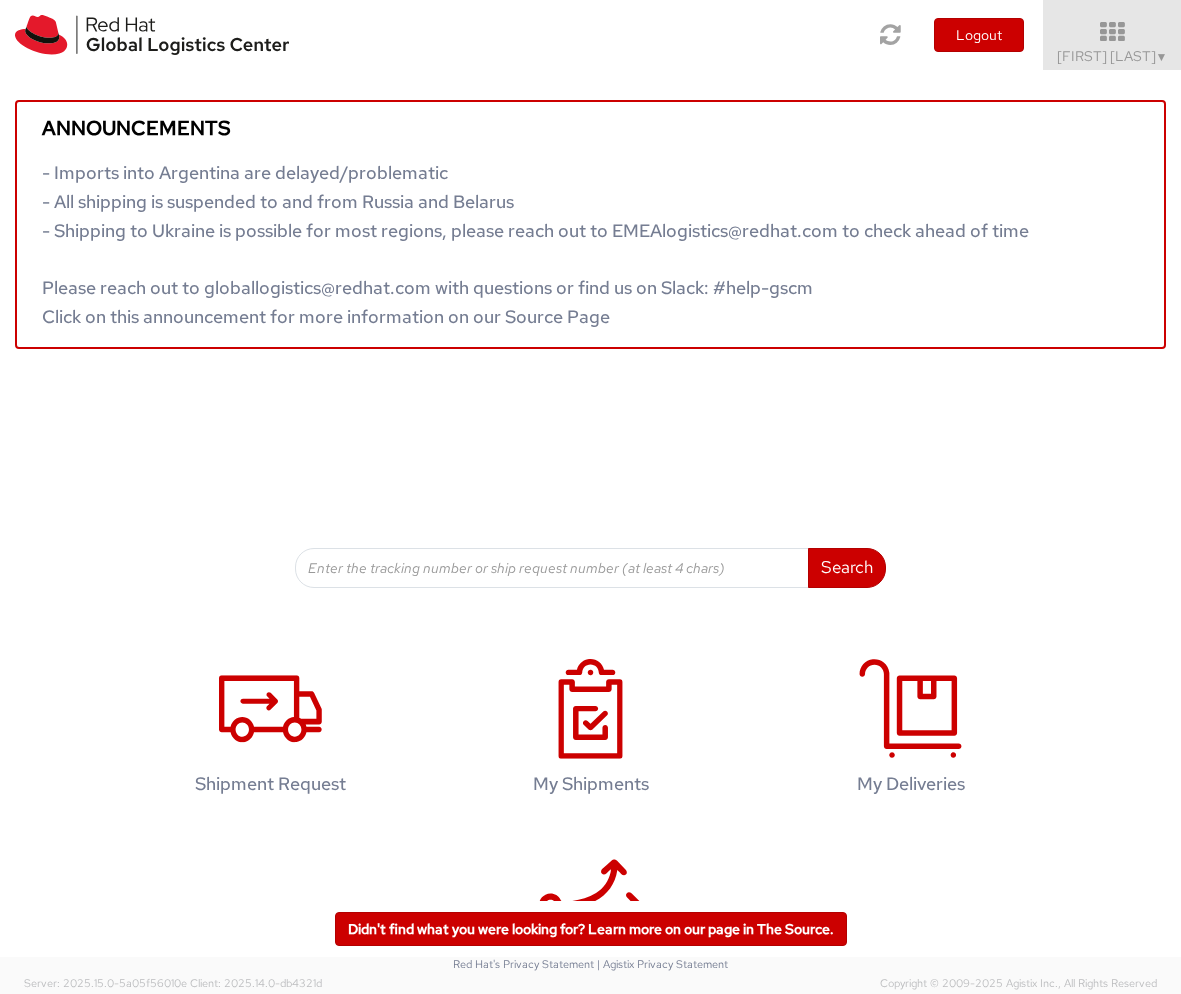 scroll, scrollTop: 0, scrollLeft: 0, axis: both 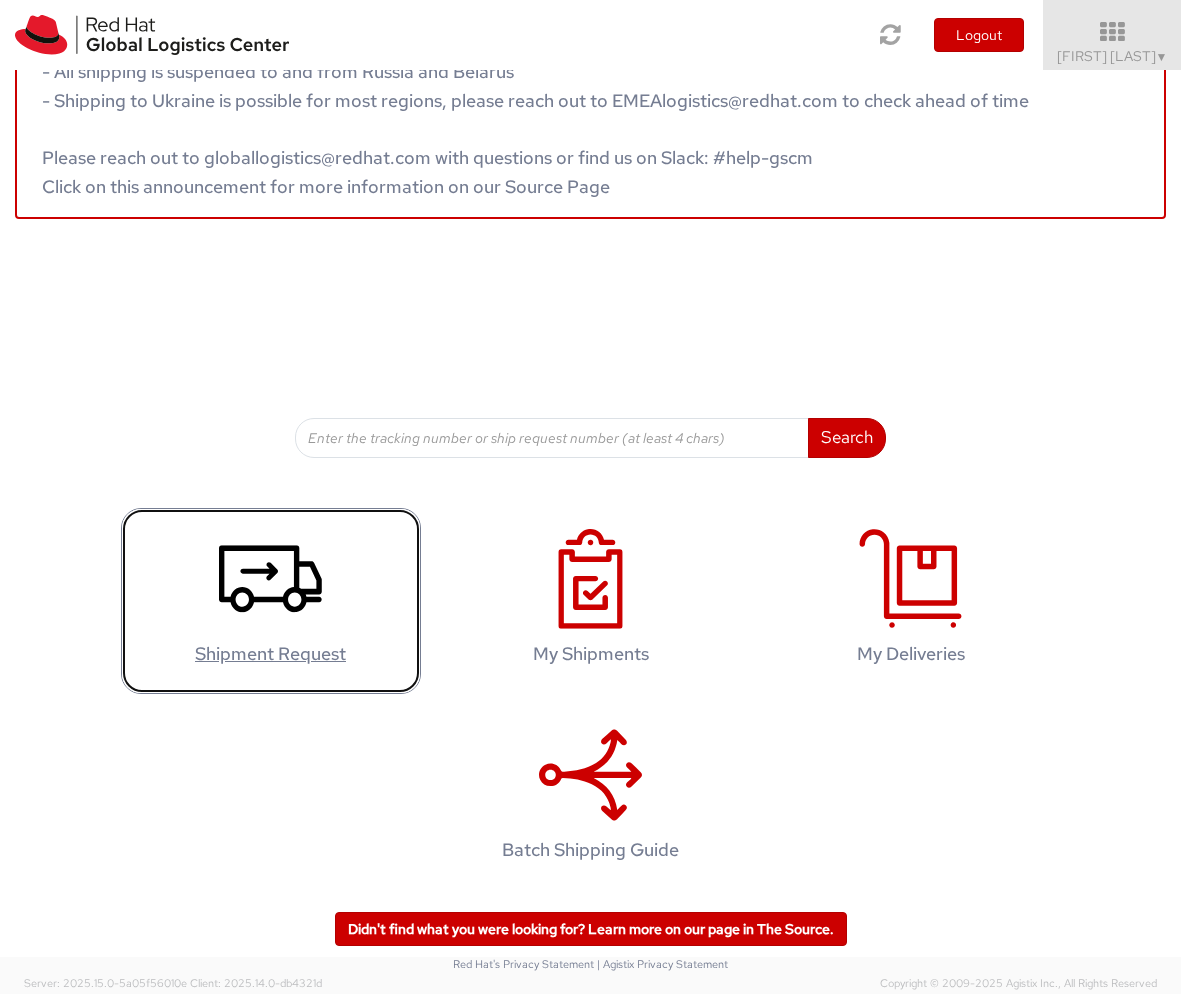 click 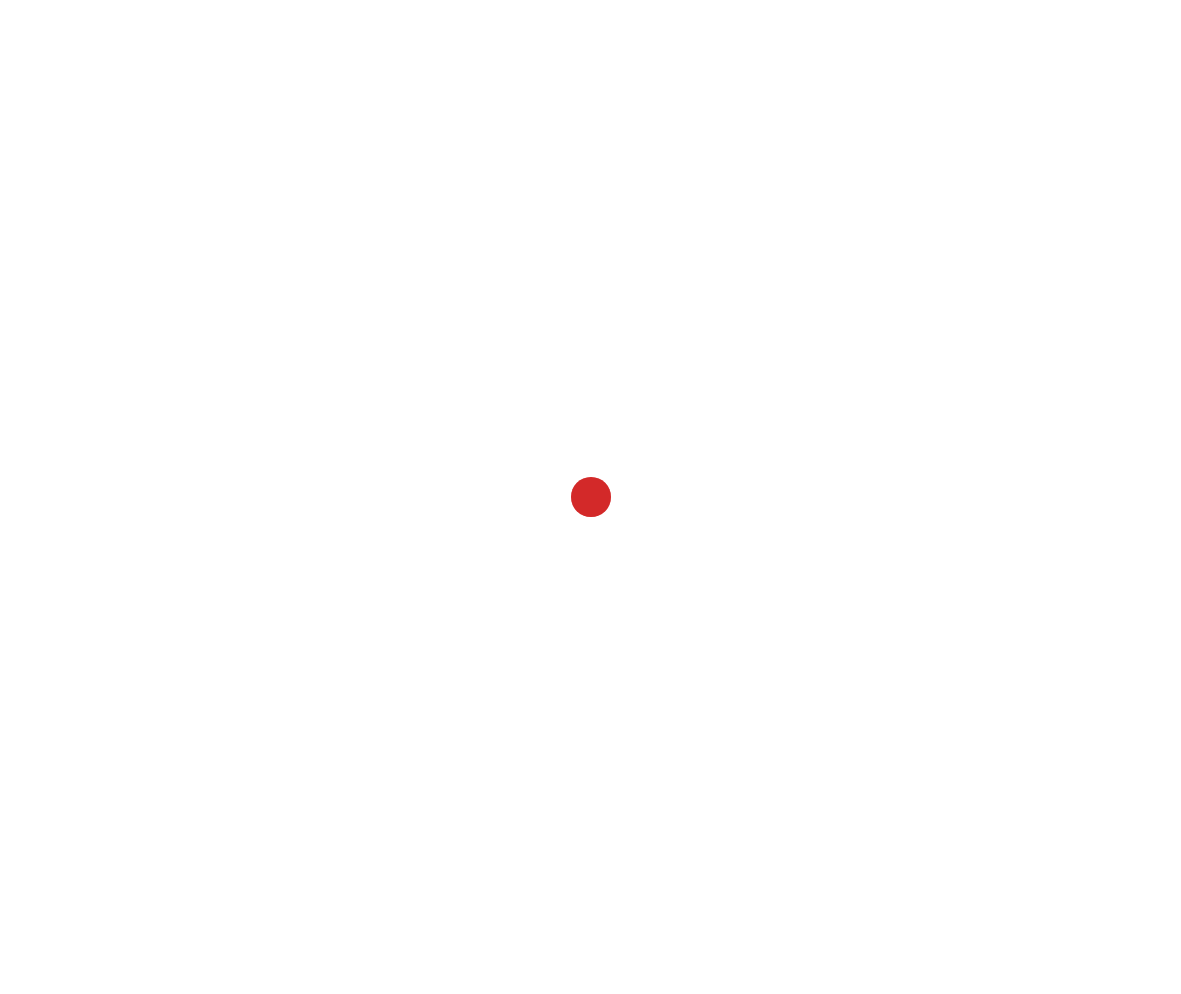 scroll, scrollTop: 0, scrollLeft: 0, axis: both 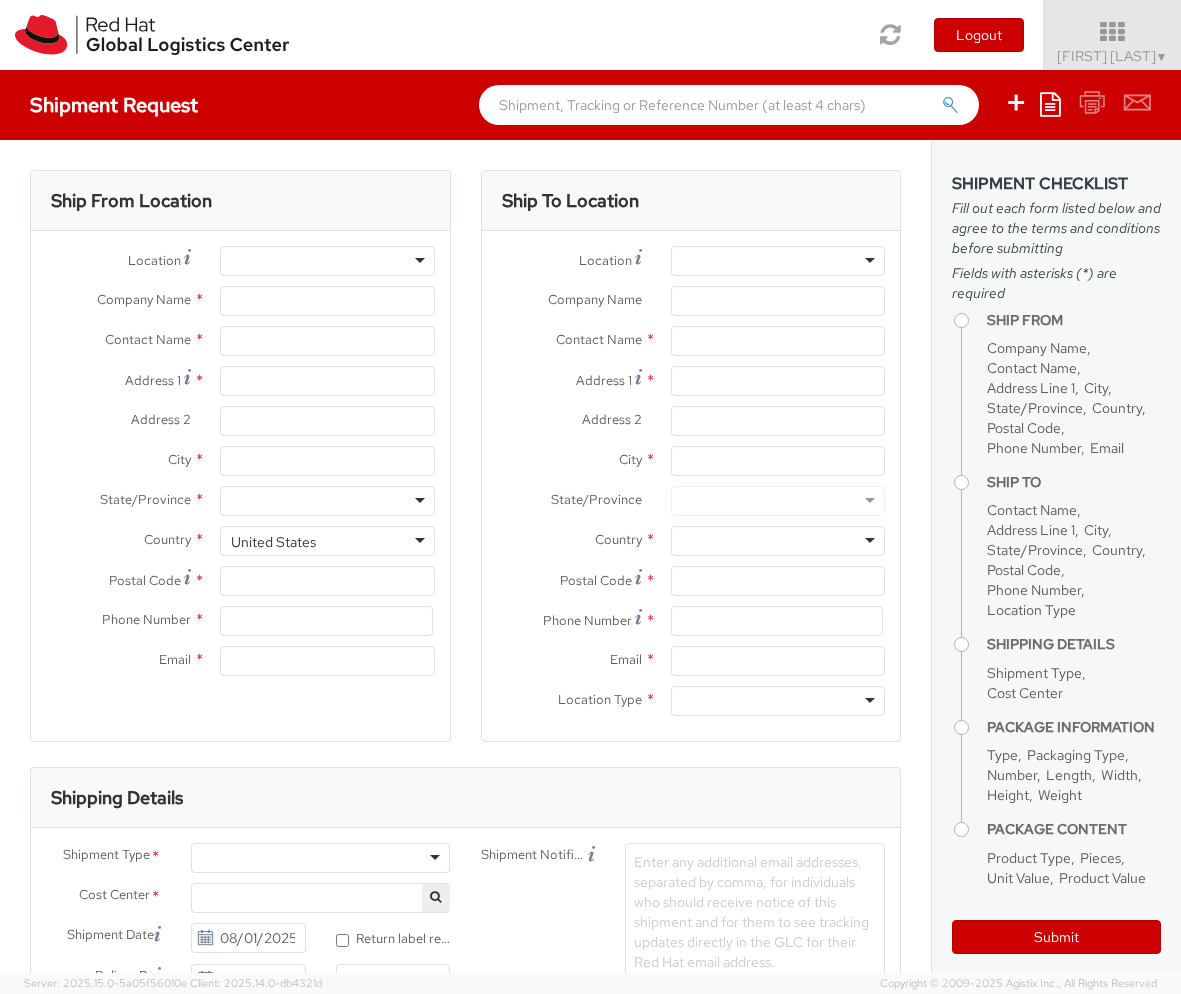 select 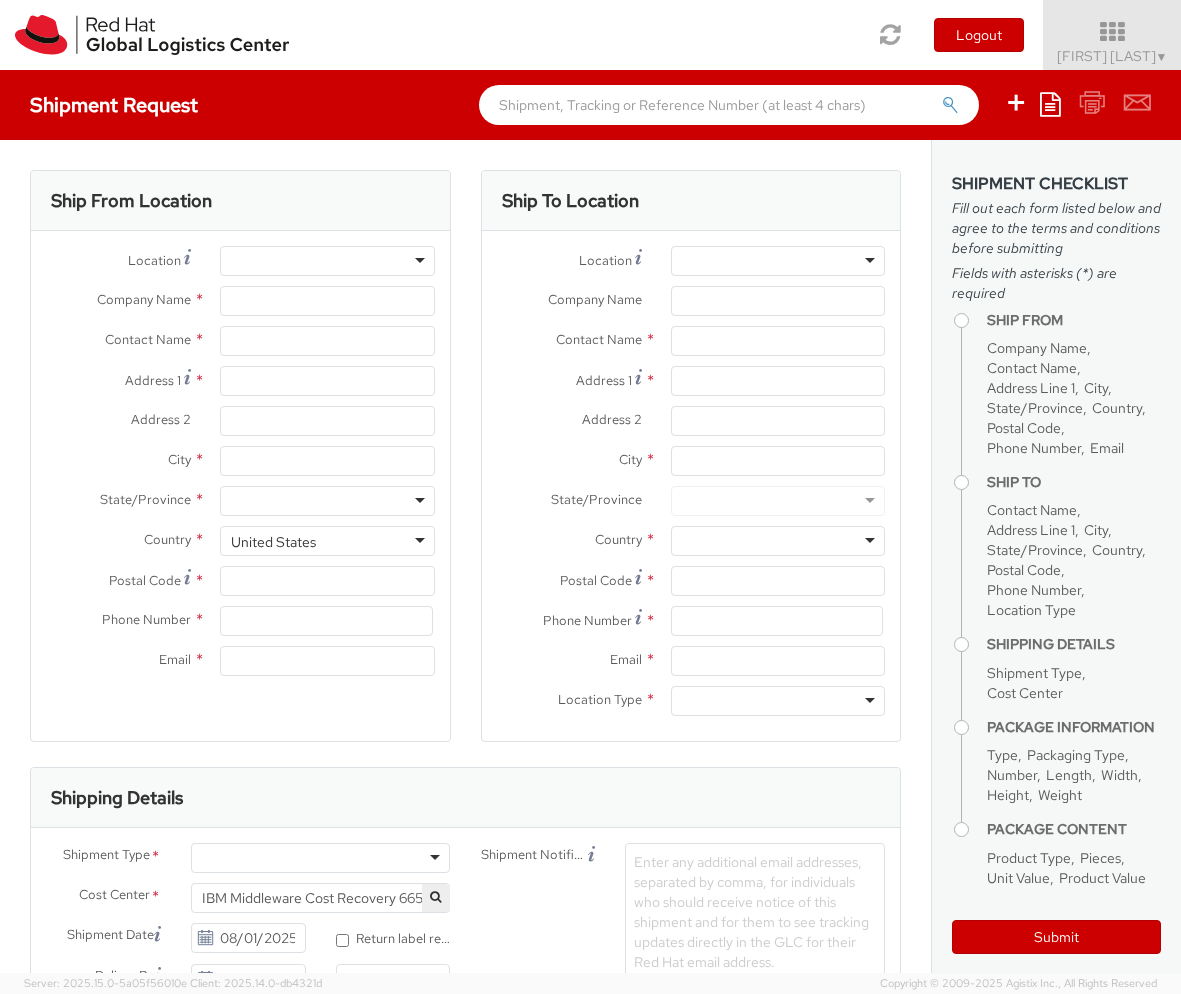 type on "Red Hat" 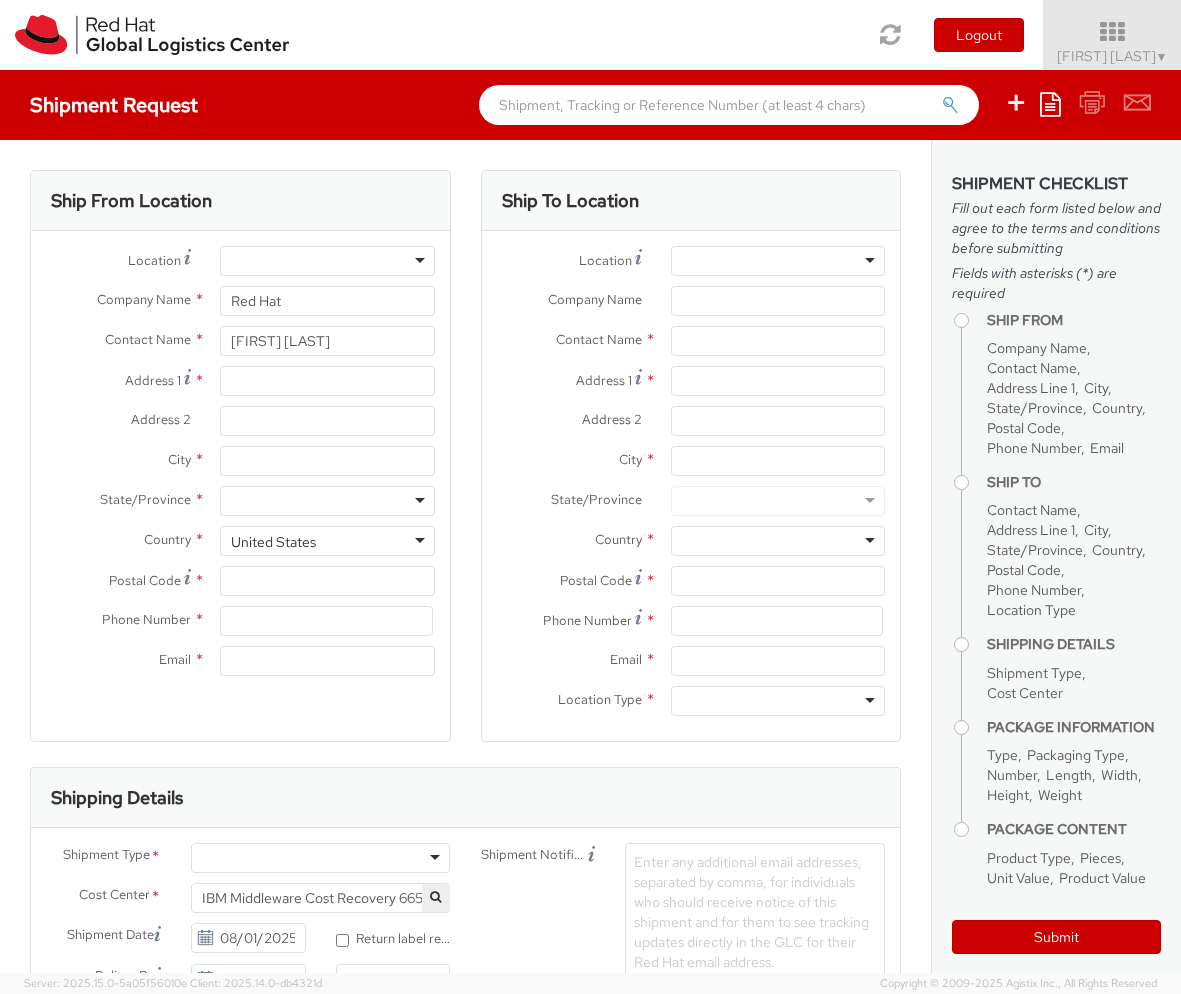 type on "[EMAIL]" 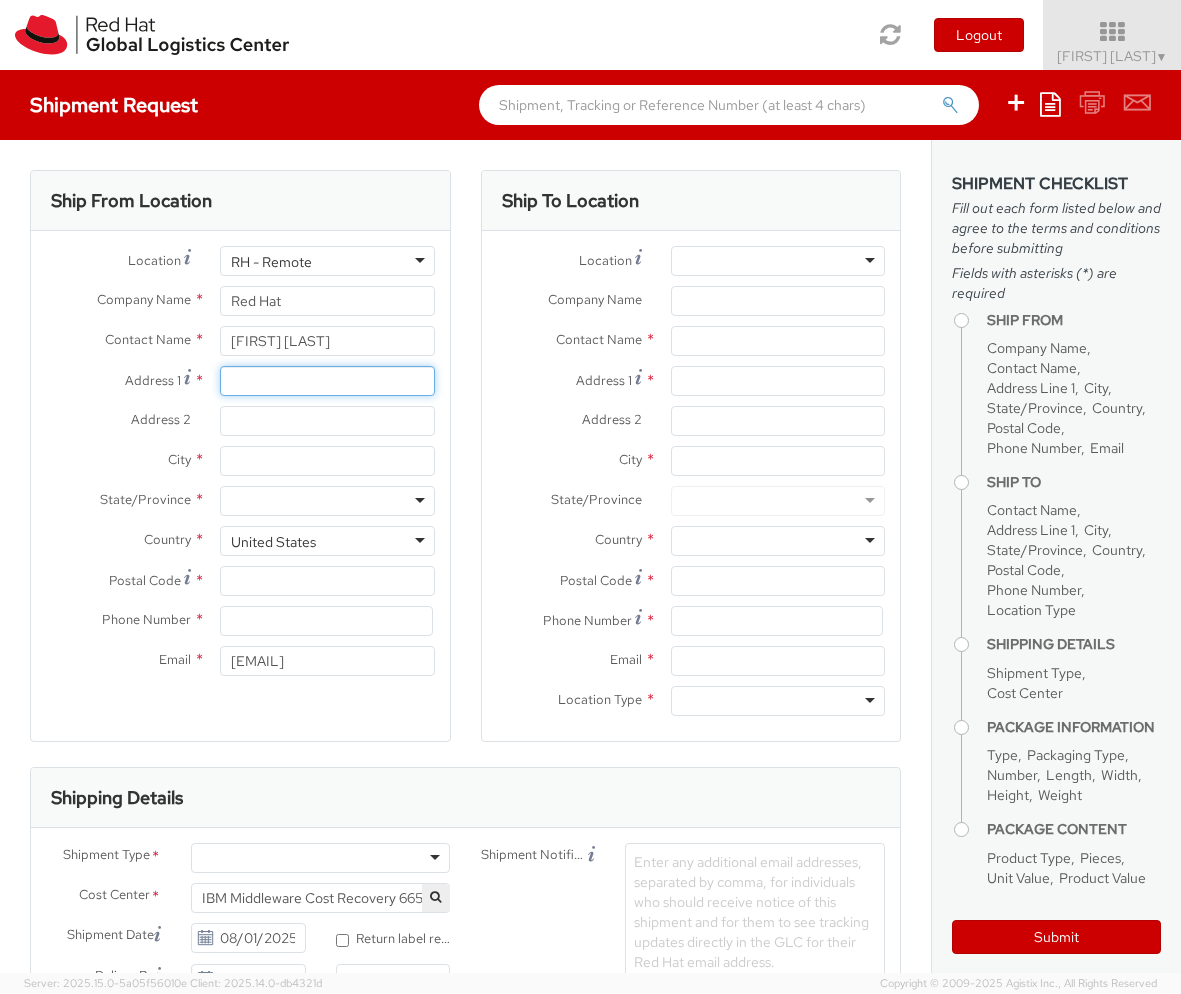 click on "Address 1        *" at bounding box center (327, 381) 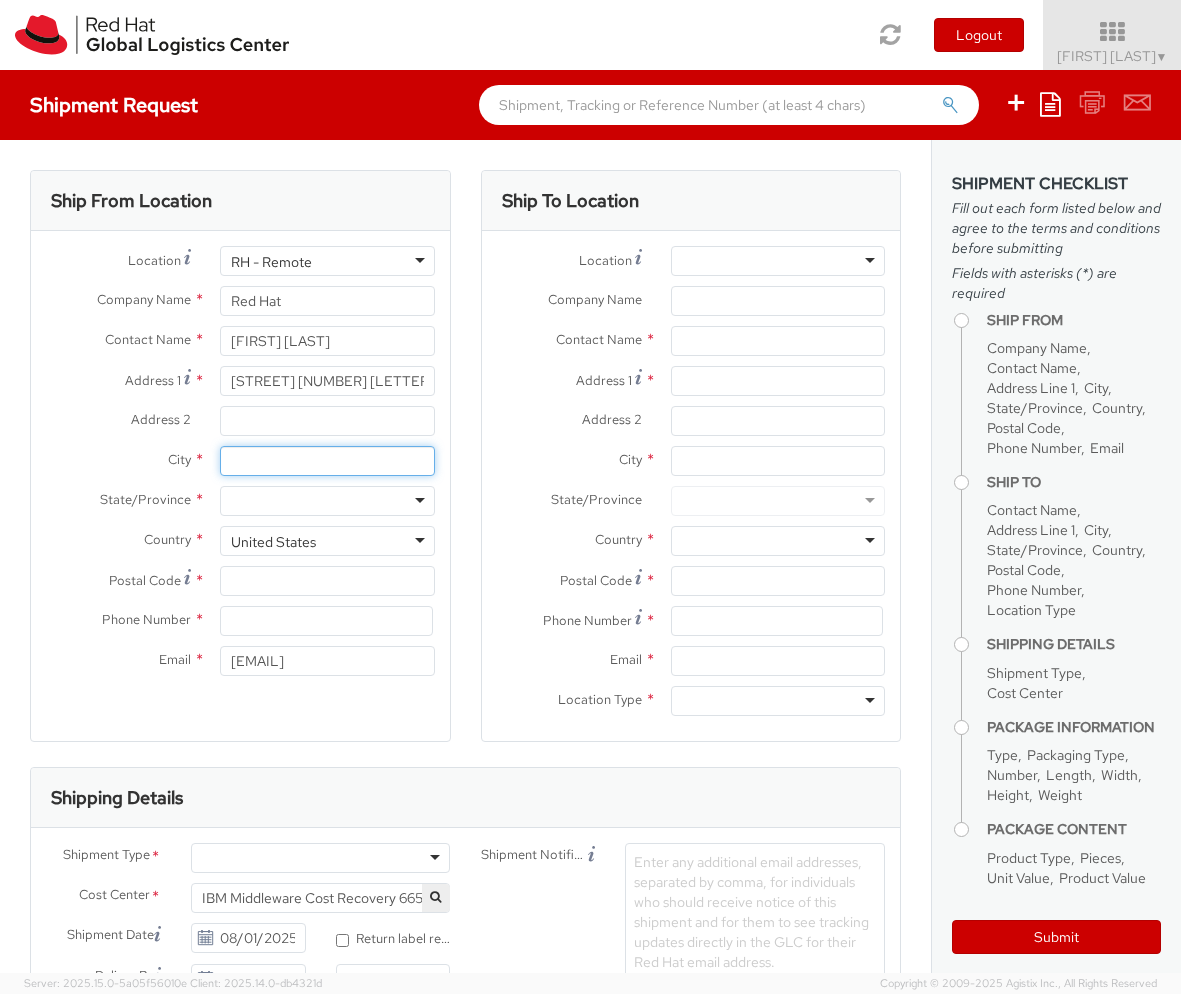 type on "[CITY]" 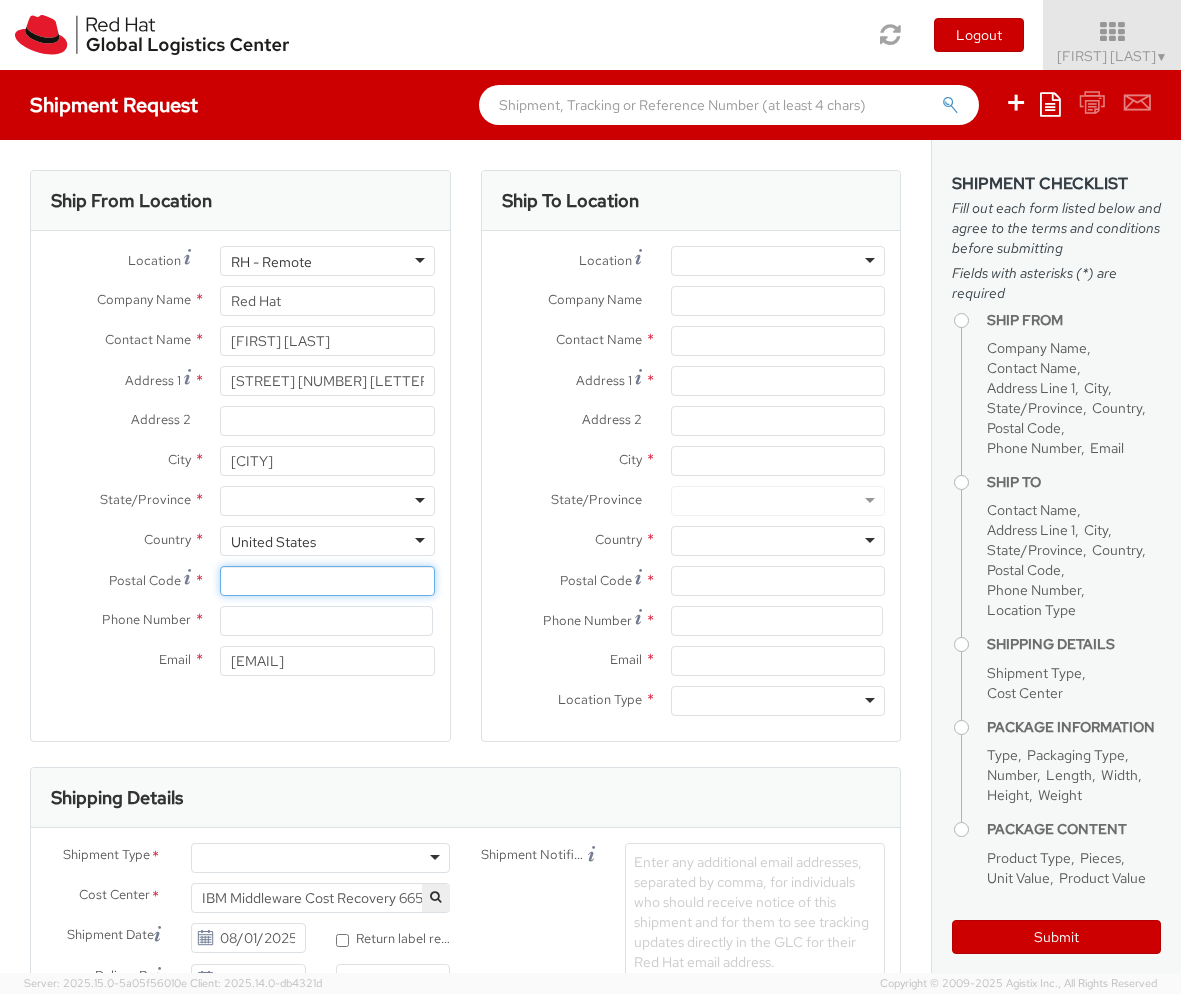 type on "48100" 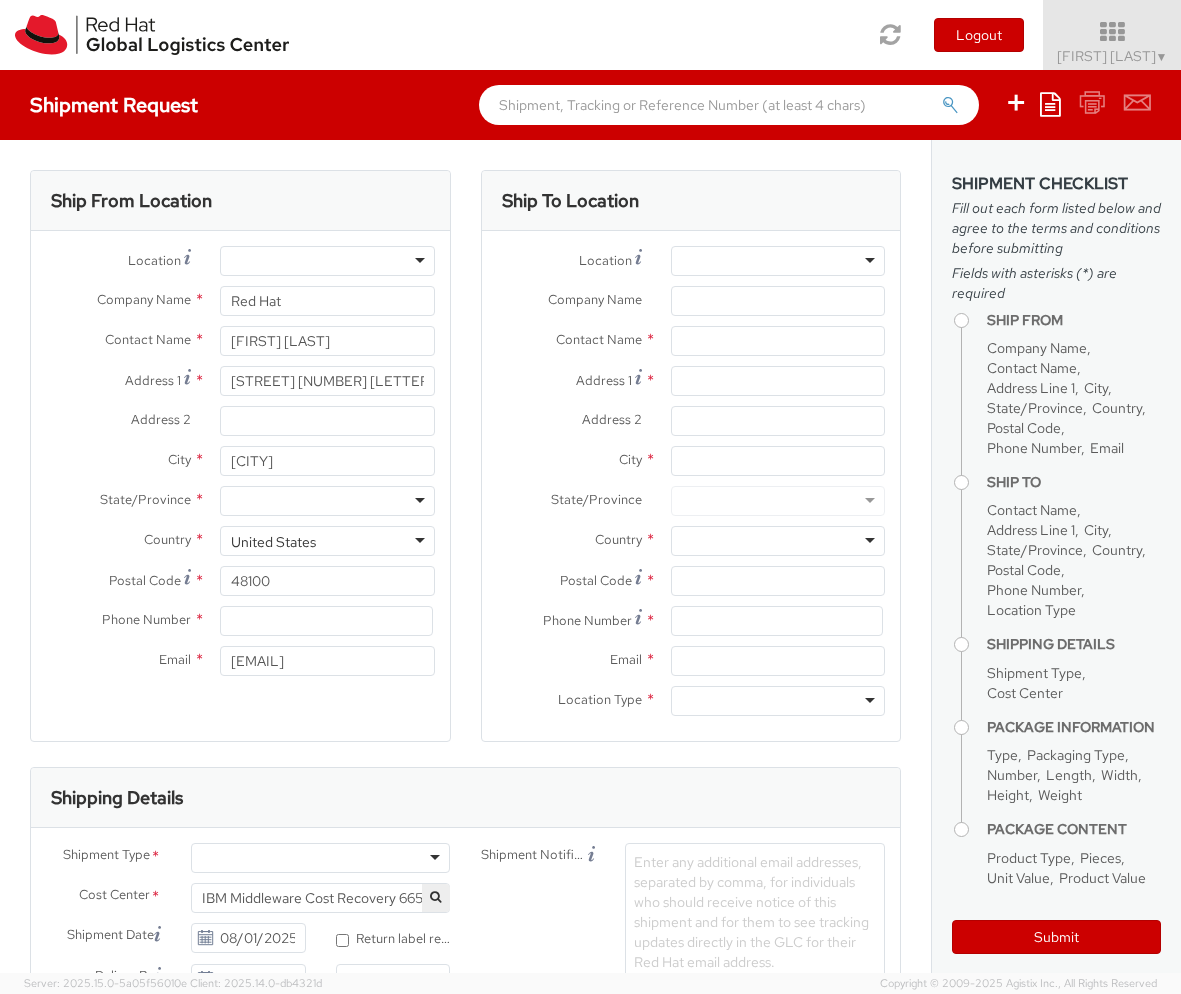 click at bounding box center (327, 501) 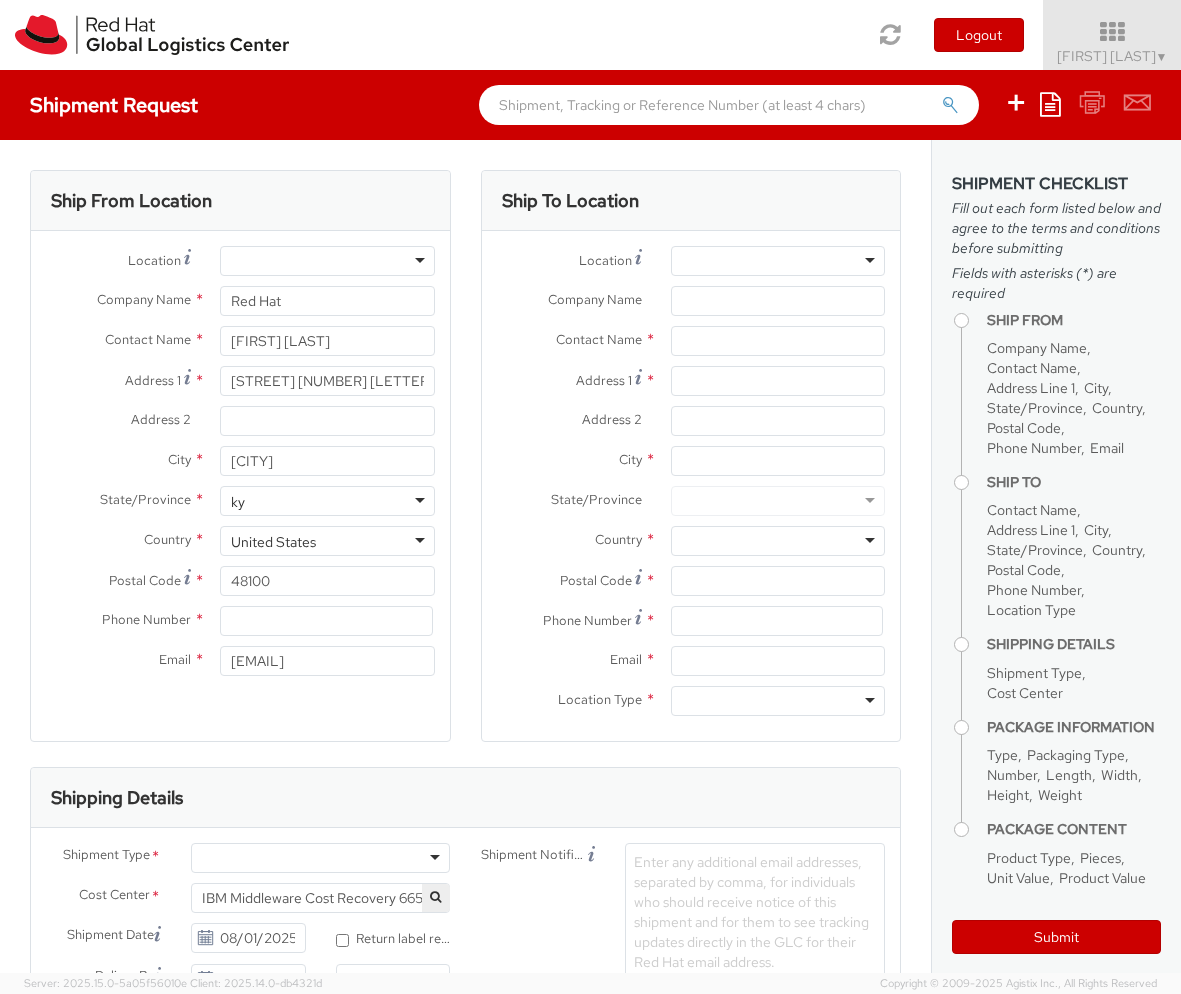 click at bounding box center [327, 501] 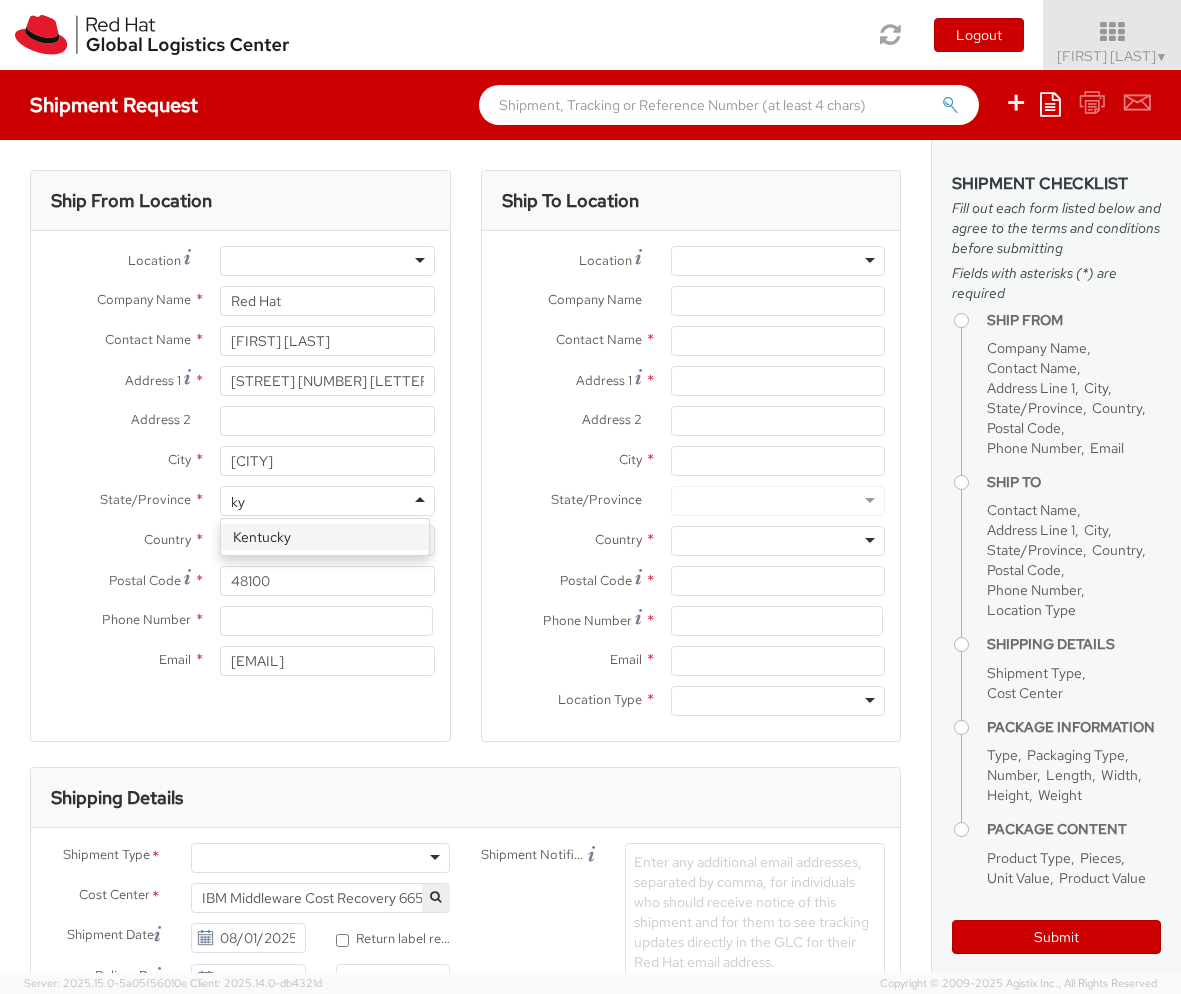 type on "k" 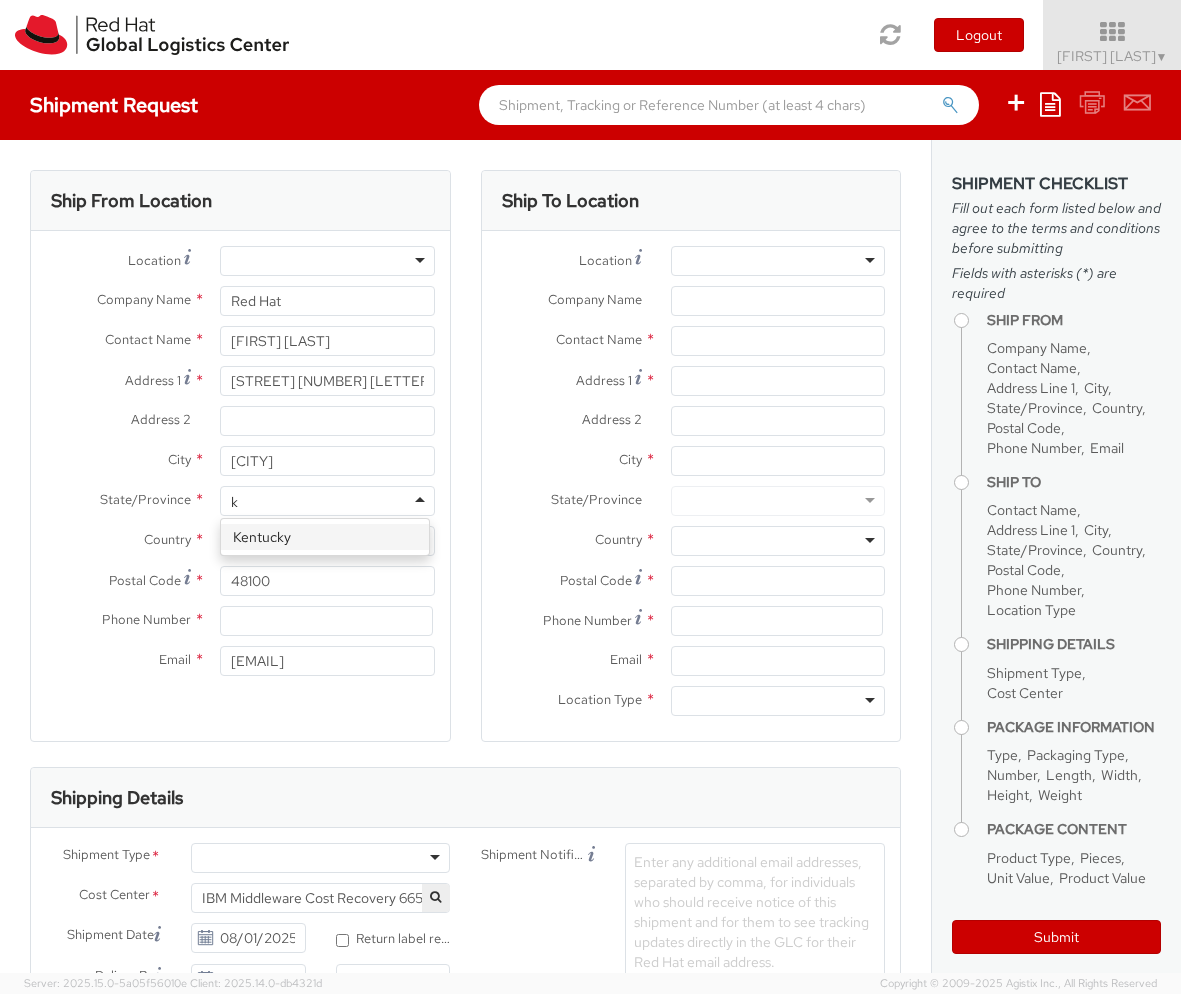 type 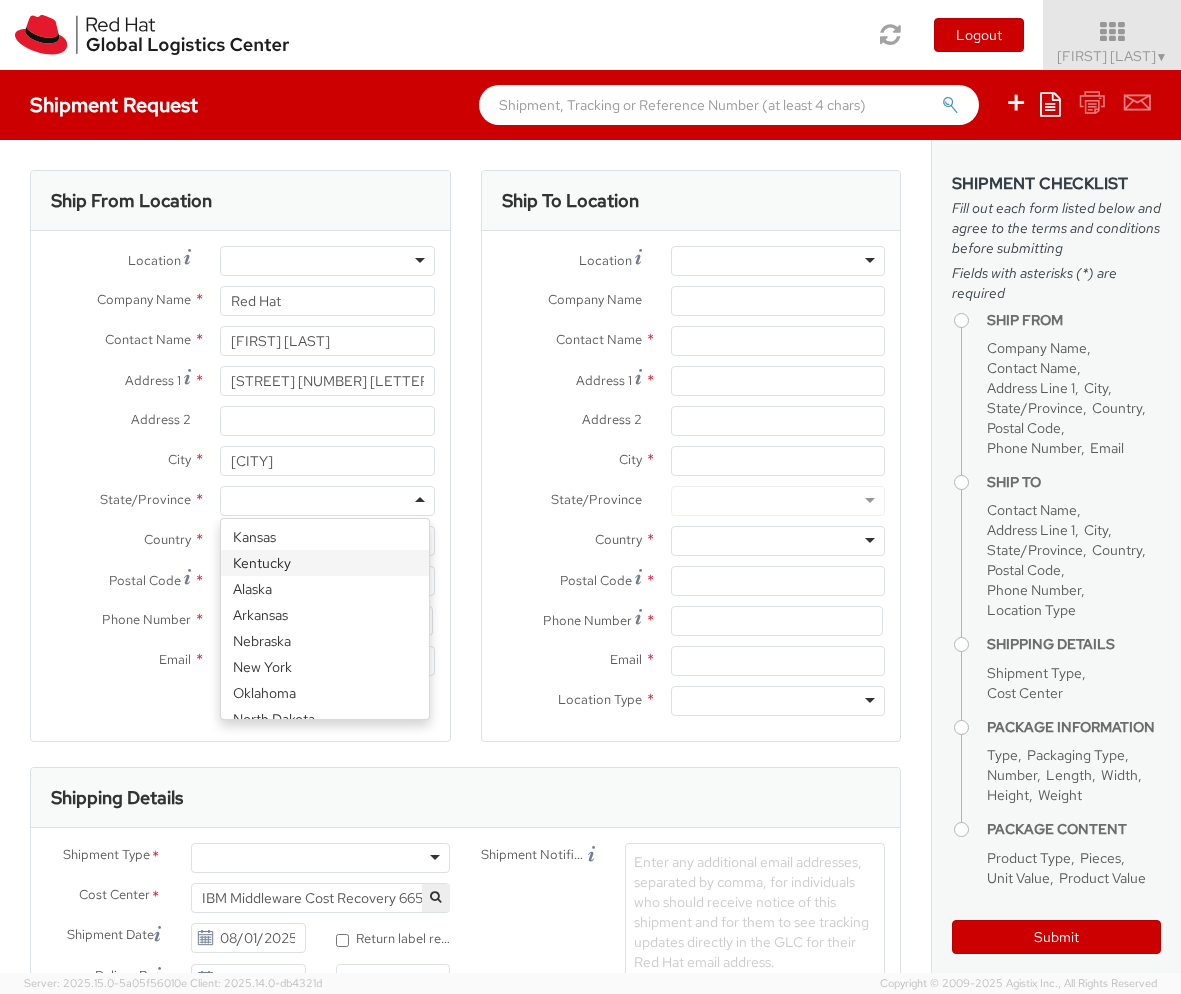 scroll, scrollTop: 361, scrollLeft: 0, axis: vertical 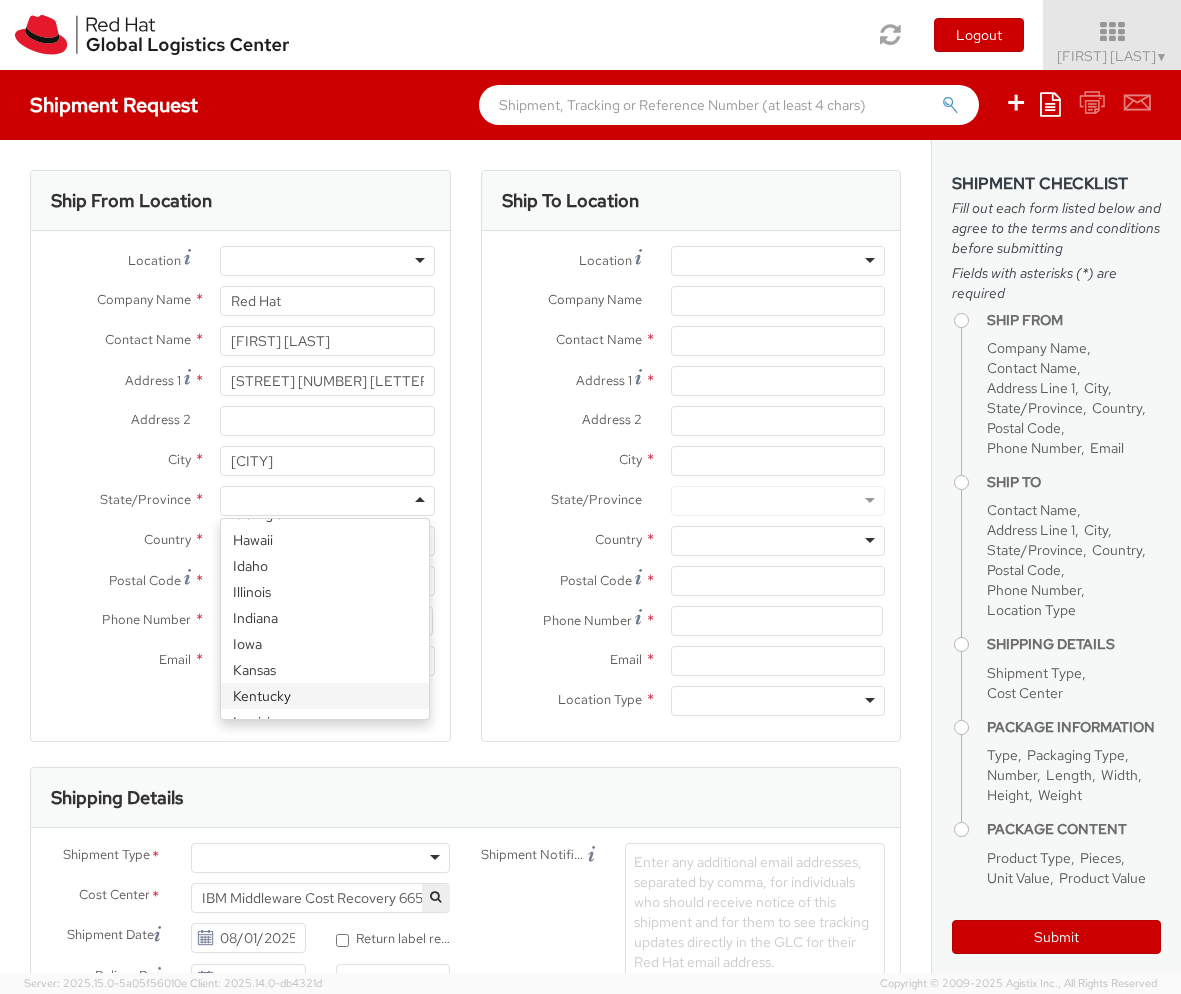 click on "State/Province        *" at bounding box center [118, 499] 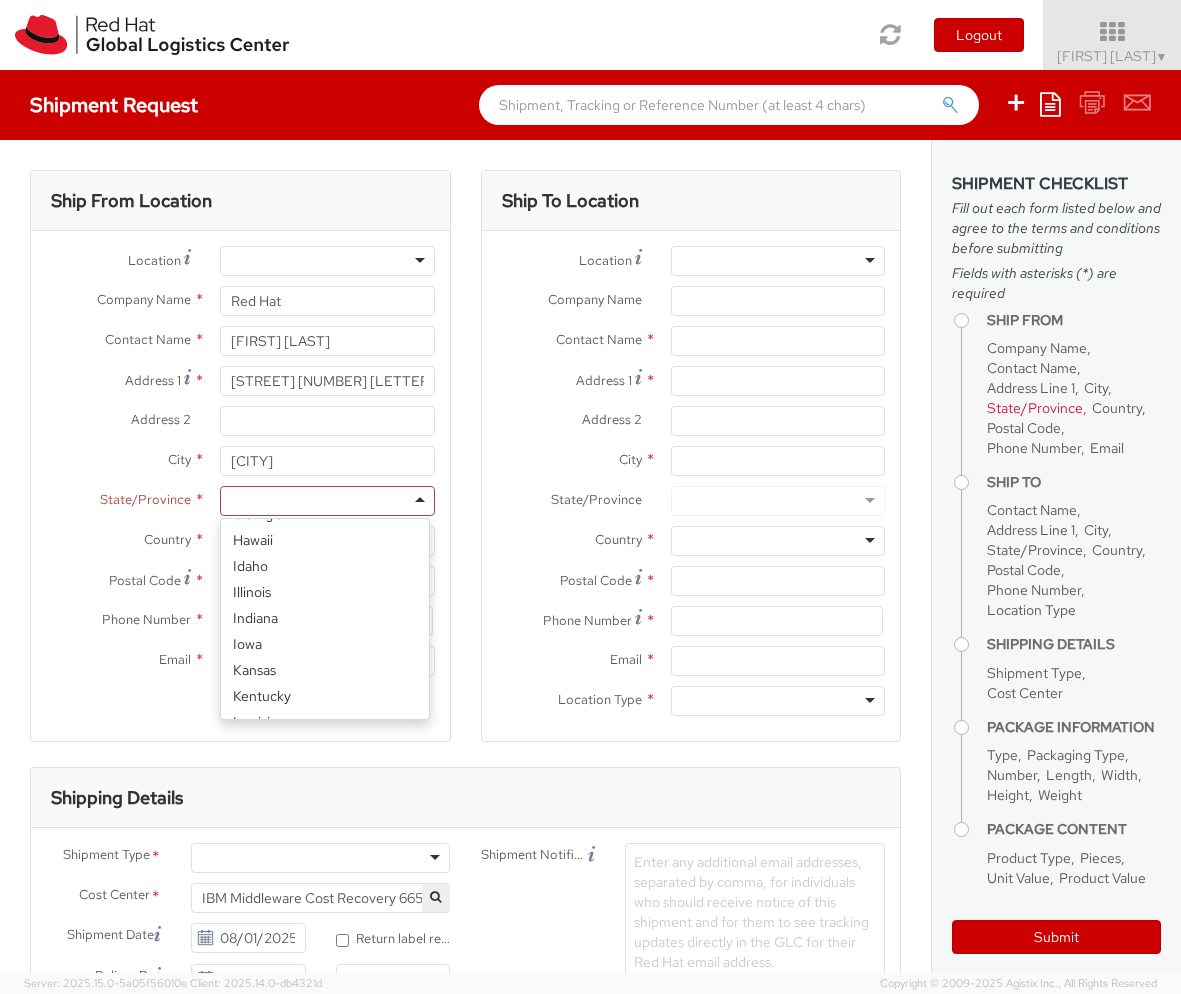 click at bounding box center (327, 501) 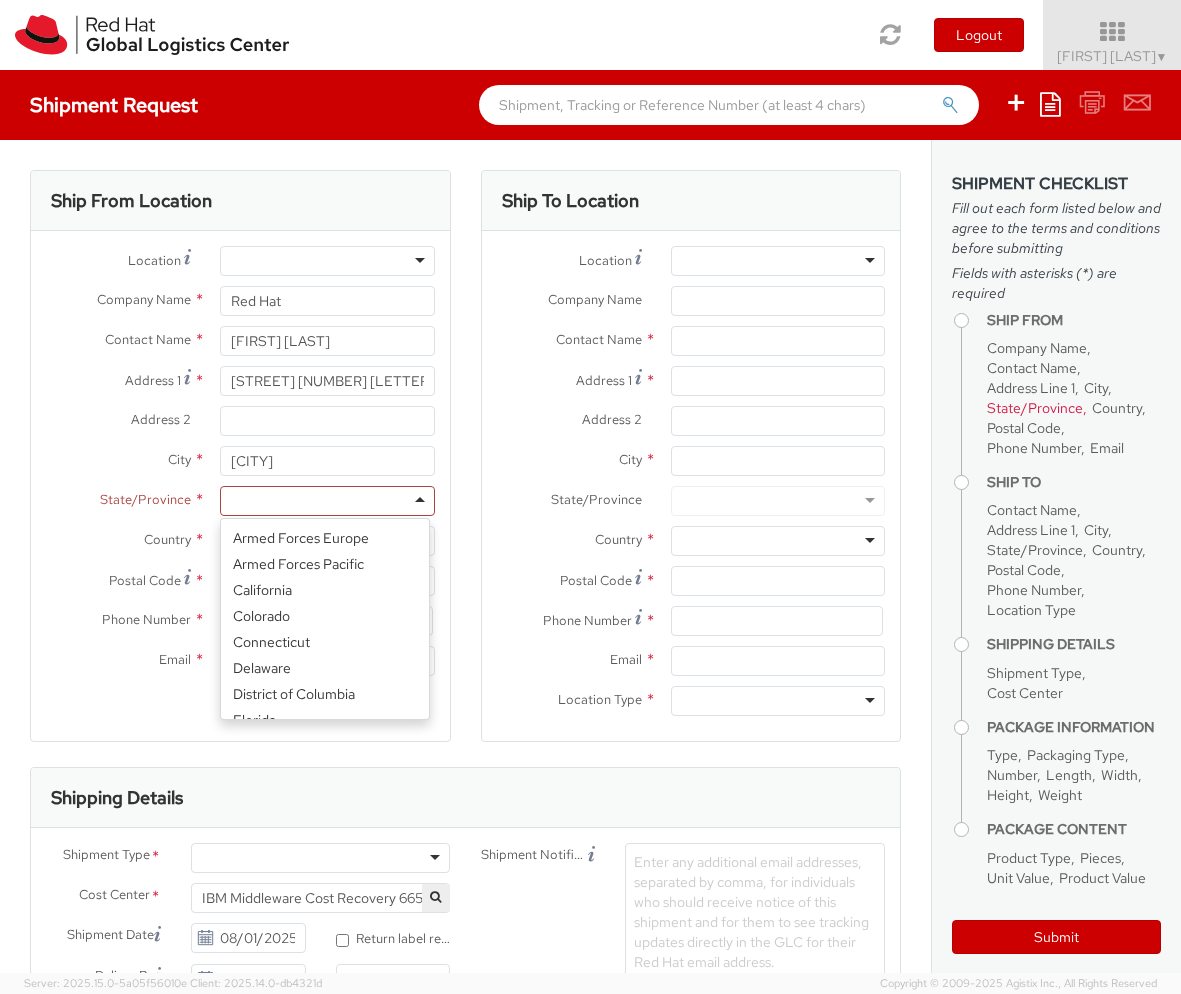 scroll, scrollTop: 0, scrollLeft: 0, axis: both 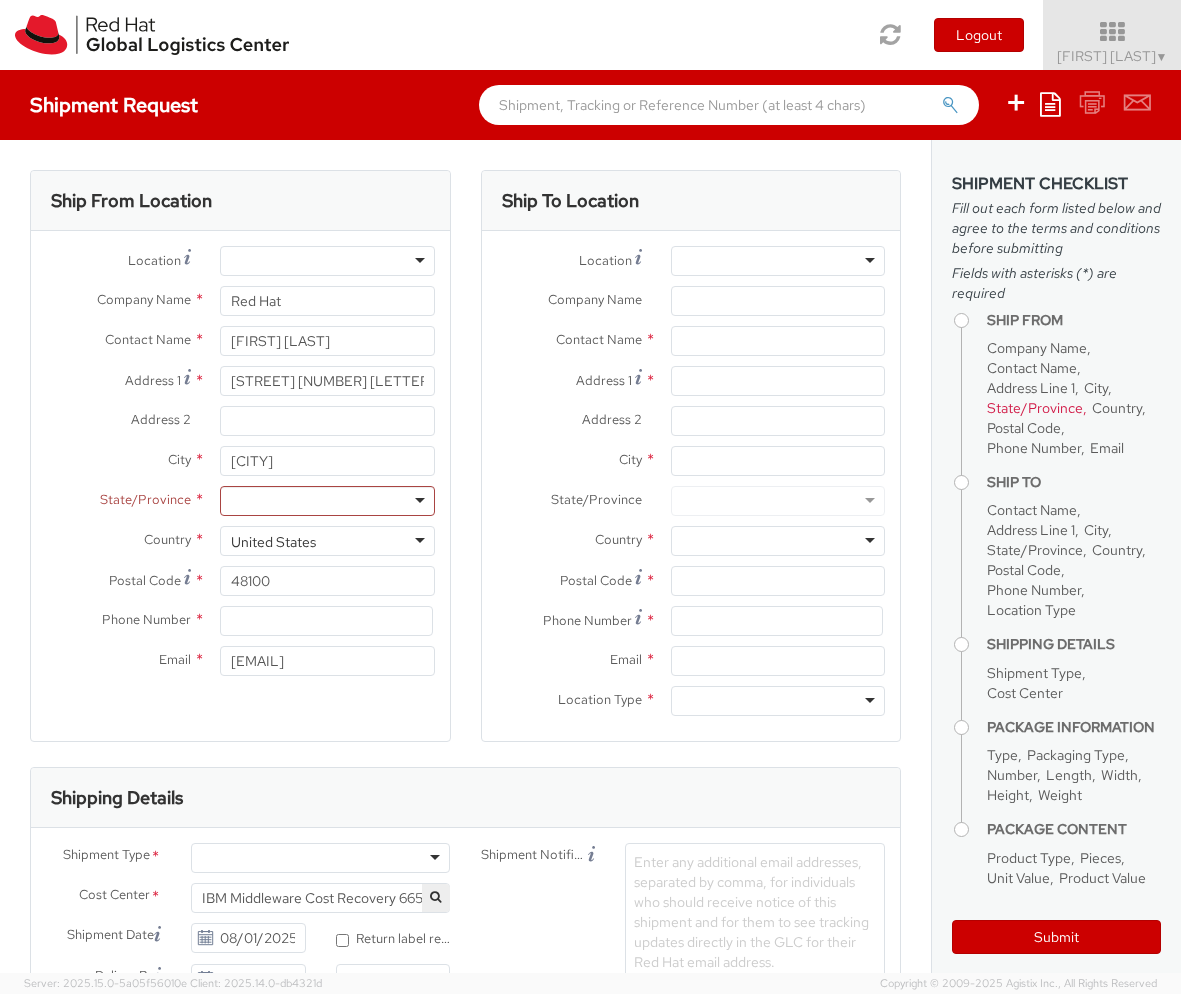 click on "State/Province        *             Alabama Alaska Arizona Arkansas Armed Forces Americas Armed Forces Europe Armed Forces Pacific California Colorado Connecticut Delaware District of Columbia Florida Georgia Hawaii Idaho Illinois Indiana Iowa Kansas Kentucky Louisiana Maine Maryland Massachusetts Michigan Minnesota Mississippi Missouri Montana Nebraska Nevada New Hampshire New Jersey New Mexico New York North Carolina North Dakota Ohio Oklahoma Oregon Palau Pennsylvania Puerto Rico Rhode Island South Carolina South Dakota Tennessee Texas Utah Vermont Virginia Washington West Virginia Wisconsin Wyoming" at bounding box center [240, 506] 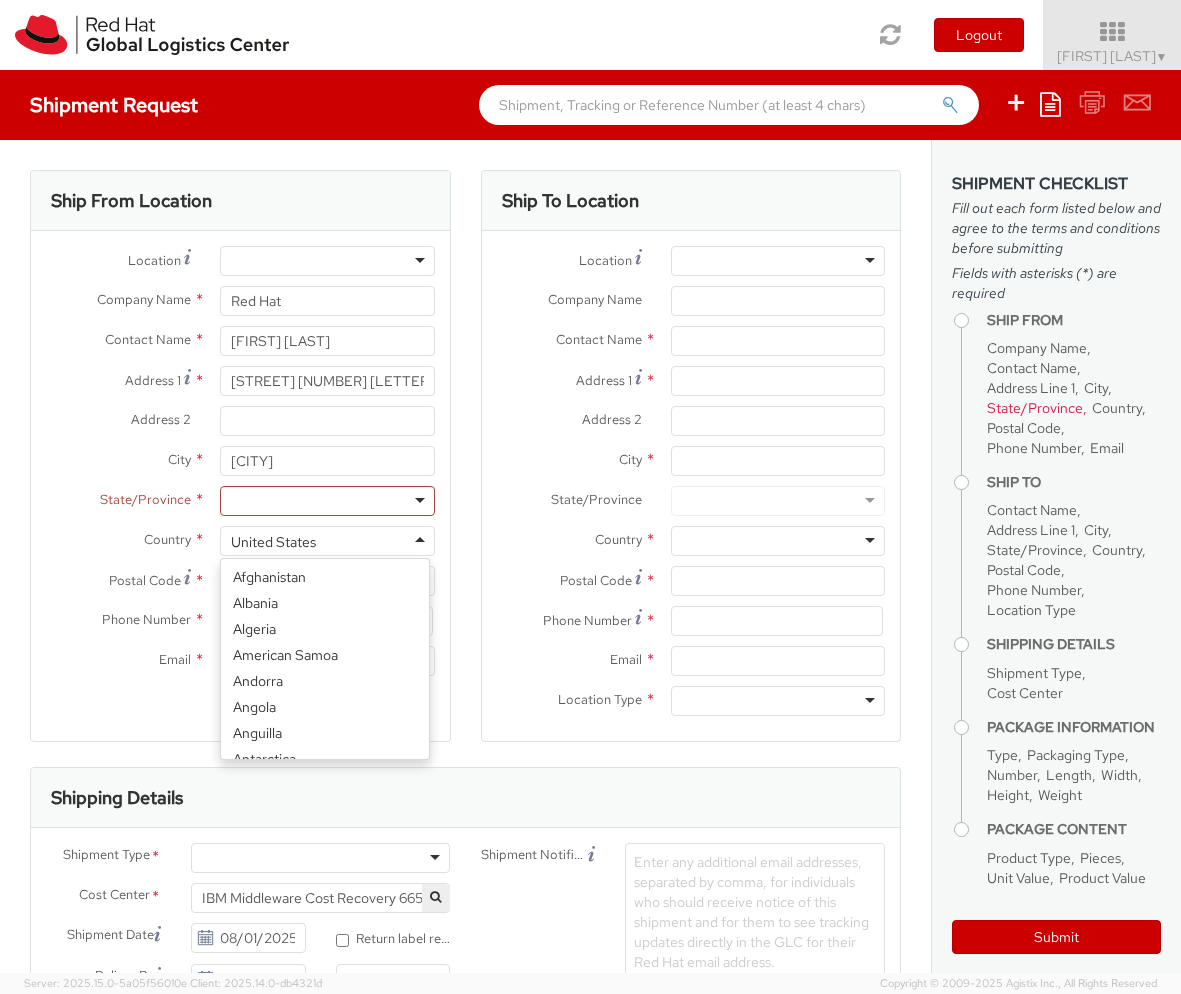click on "United States" at bounding box center [327, 541] 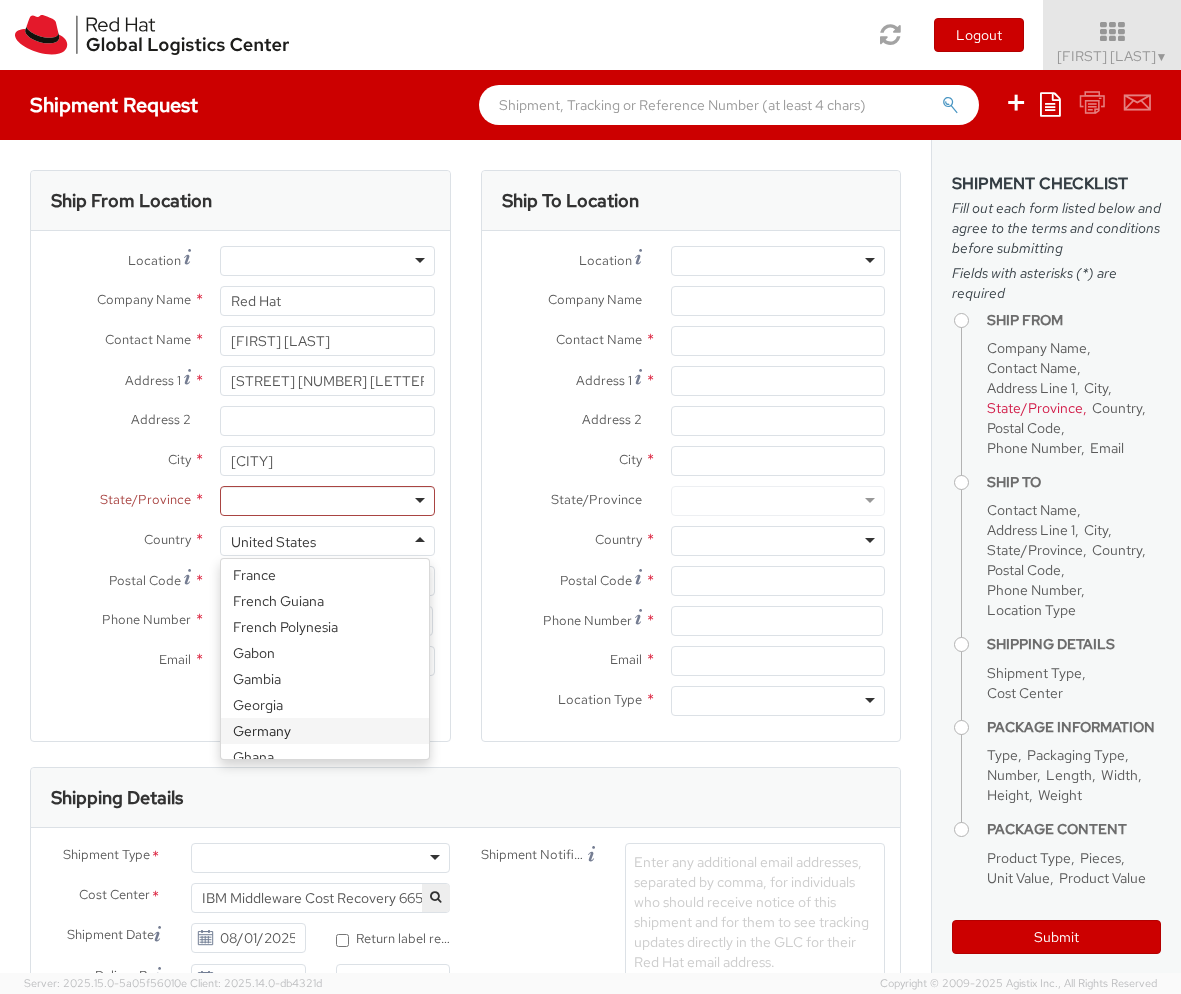 scroll, scrollTop: 1661, scrollLeft: 0, axis: vertical 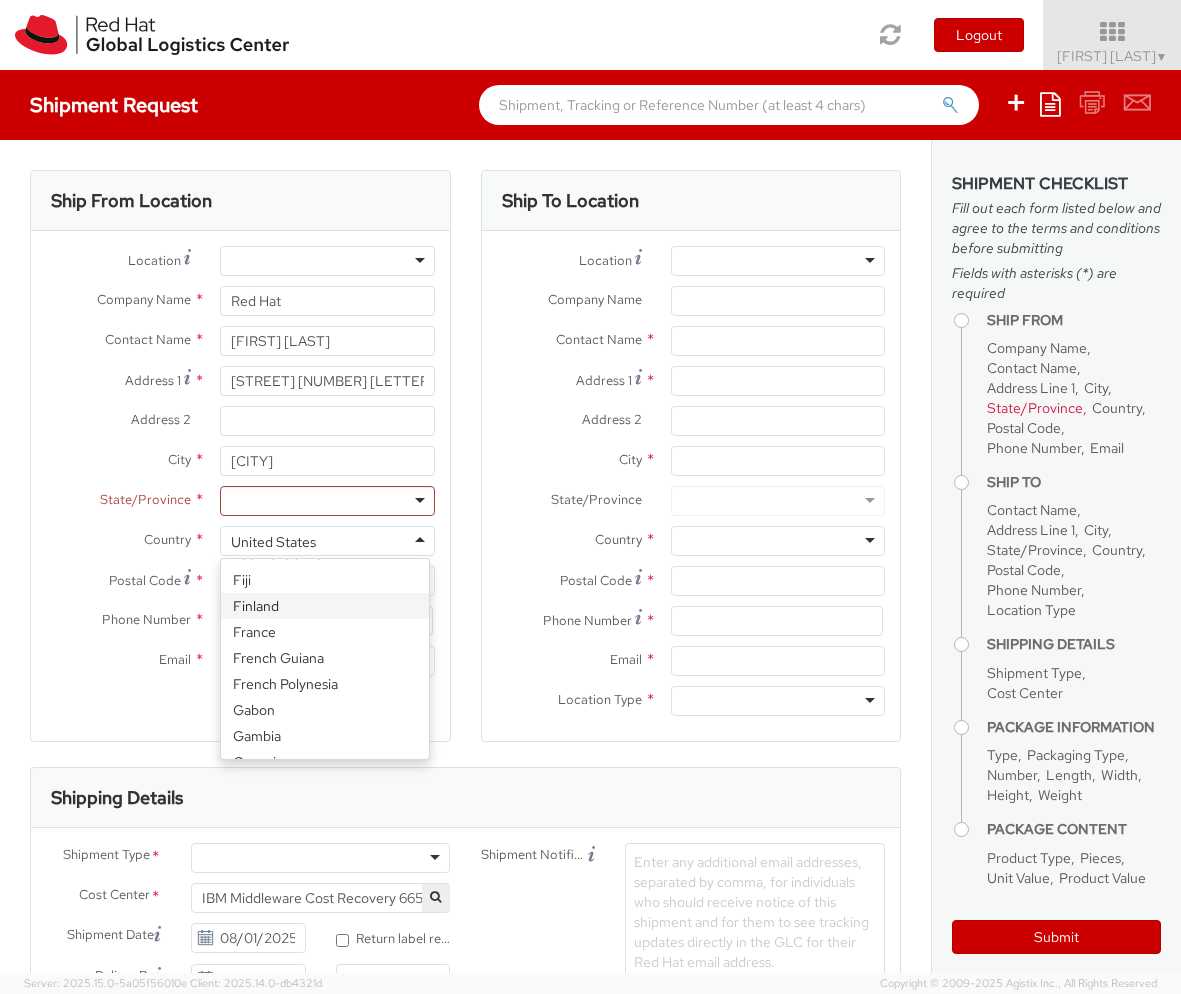 select on "CM" 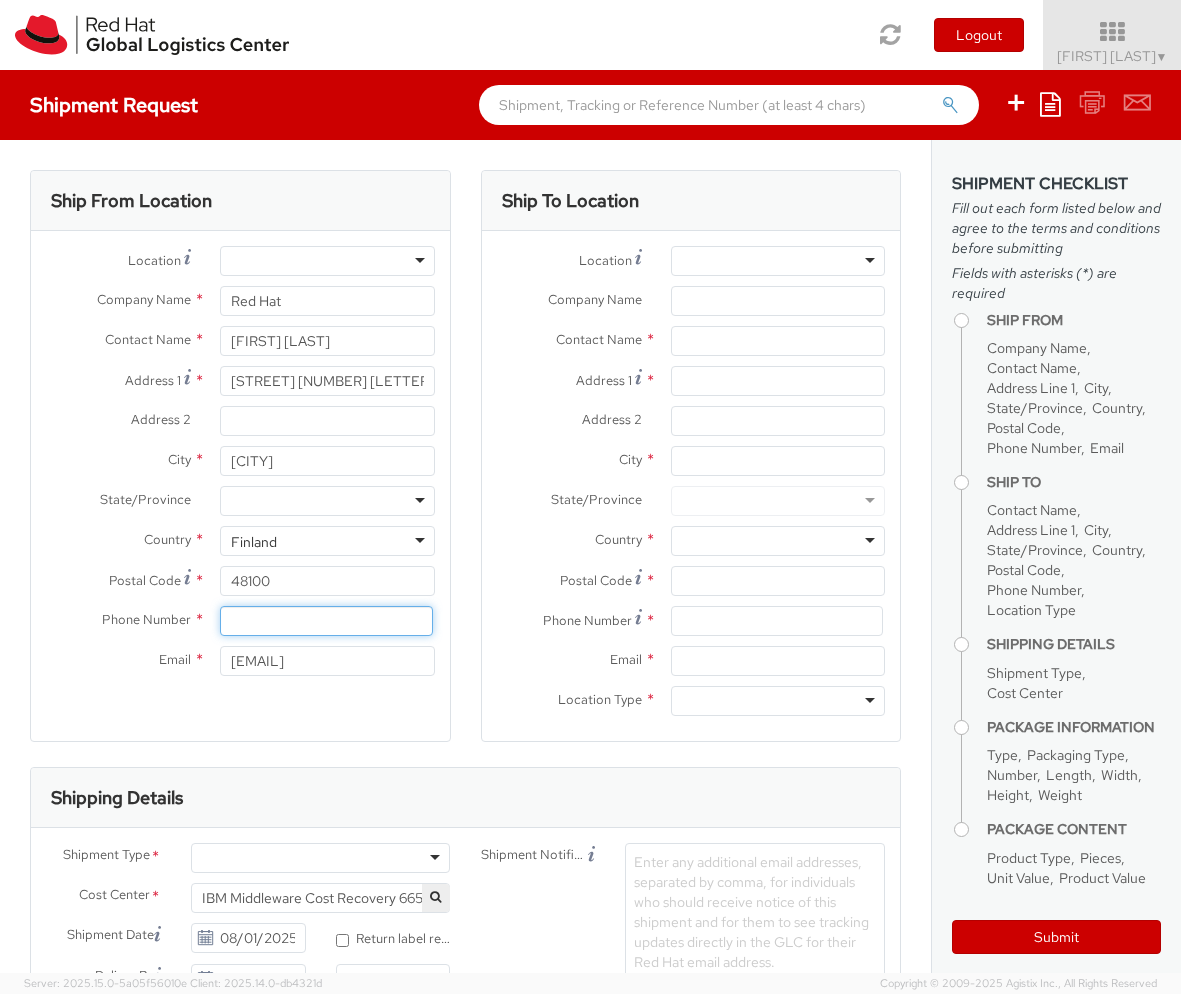click at bounding box center [326, 621] 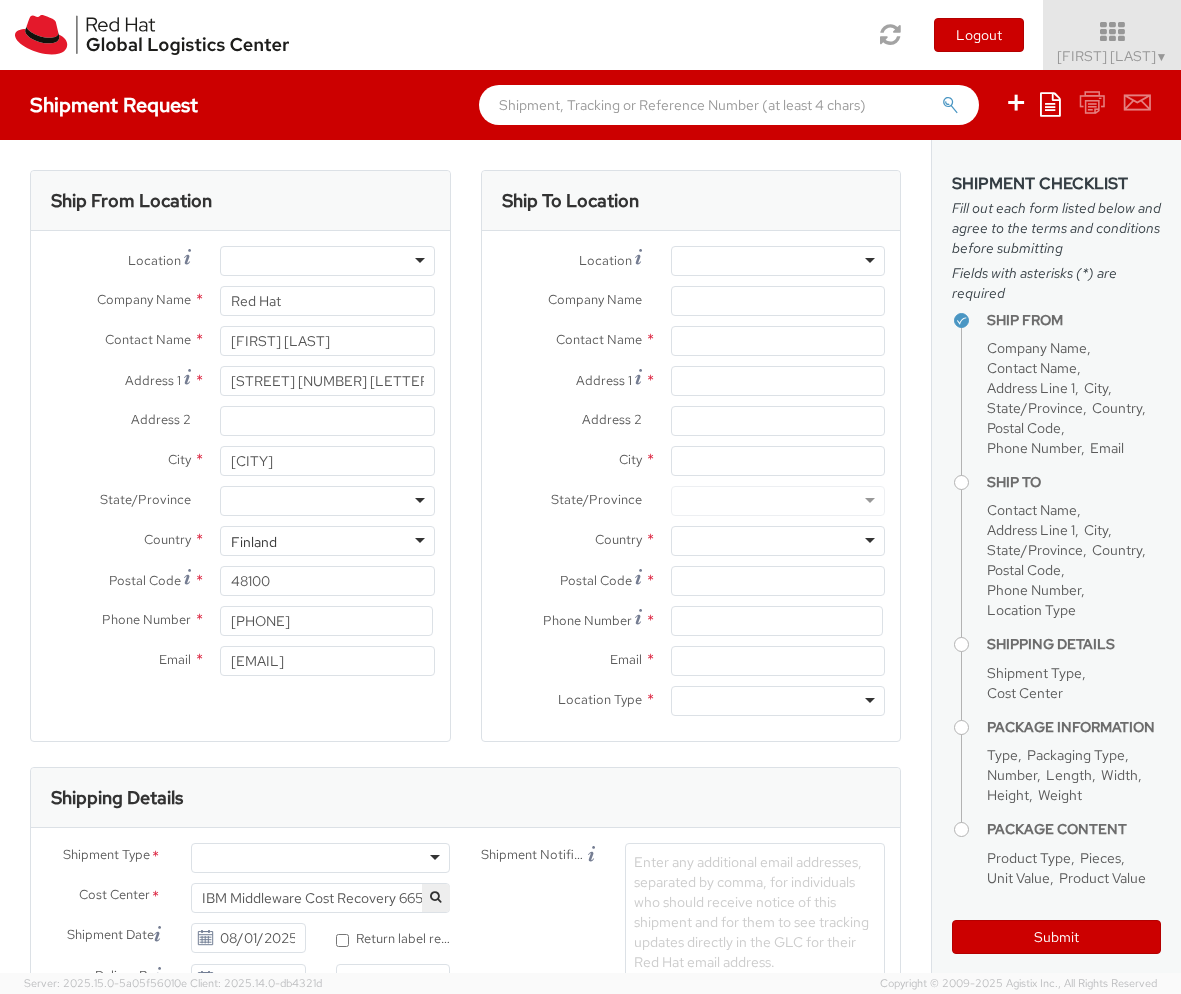 click at bounding box center [327, 261] 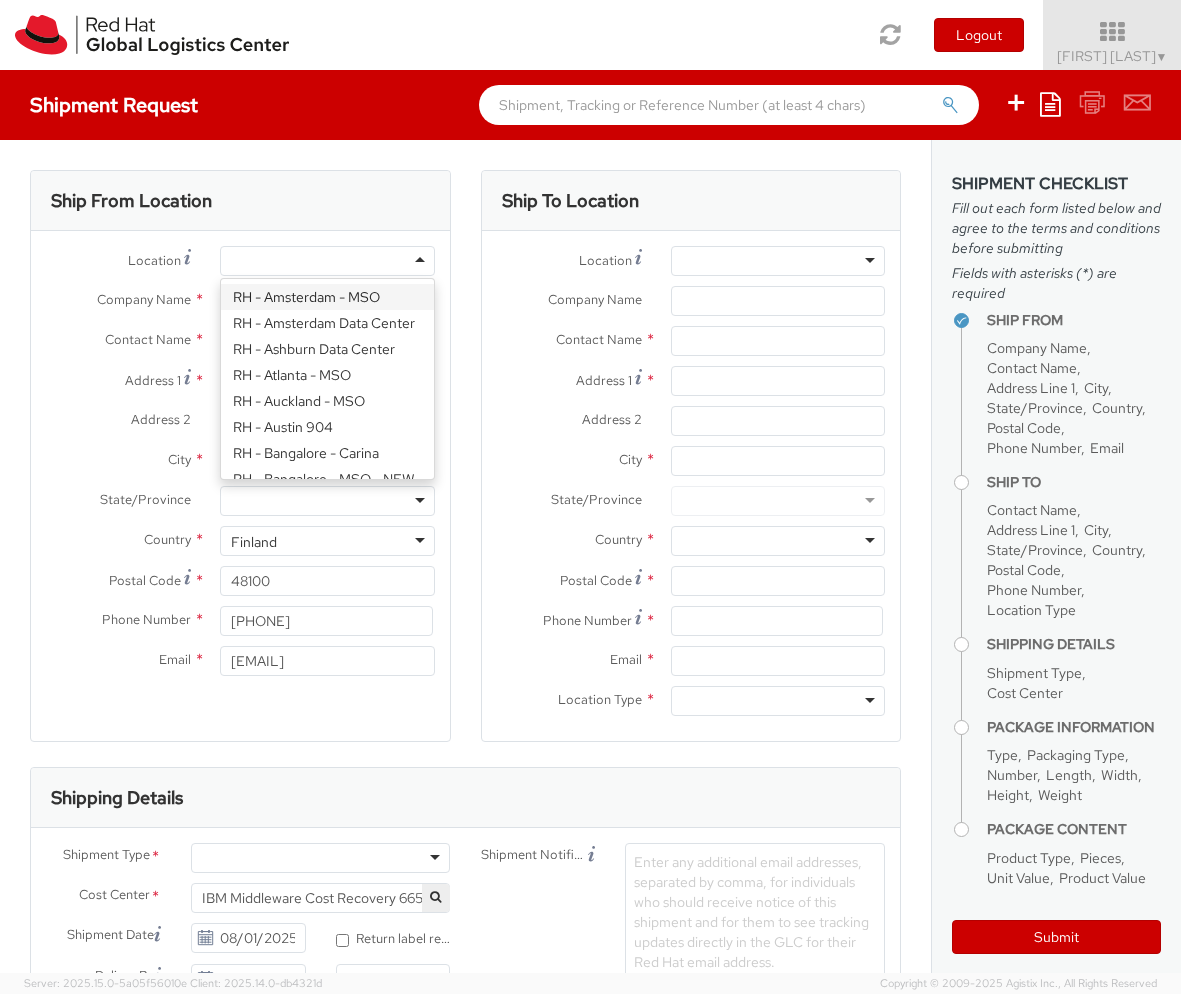 click on "[POSTAL_CODE]" at bounding box center [240, 266] 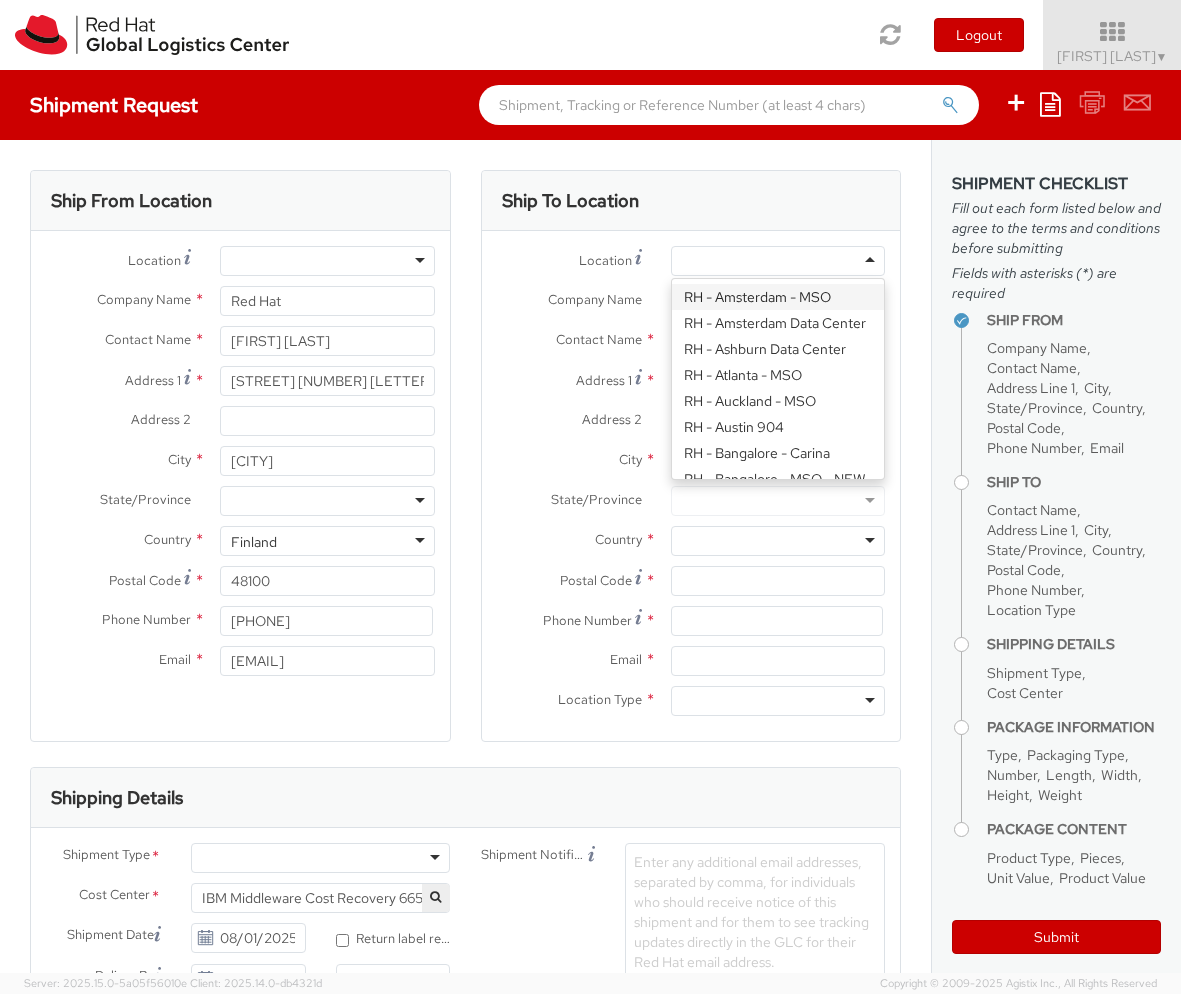 click at bounding box center (778, 261) 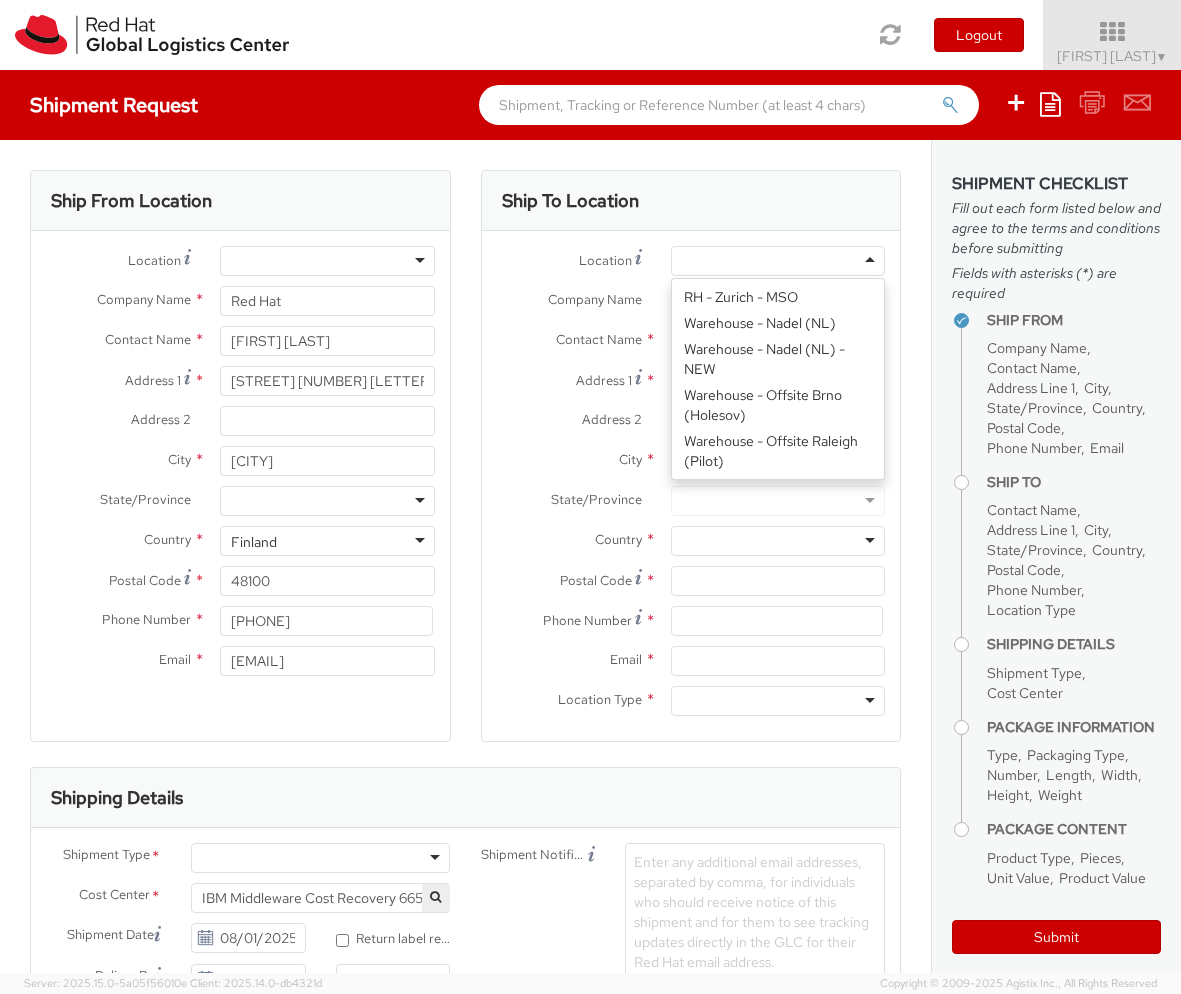 scroll, scrollTop: 3844, scrollLeft: 0, axis: vertical 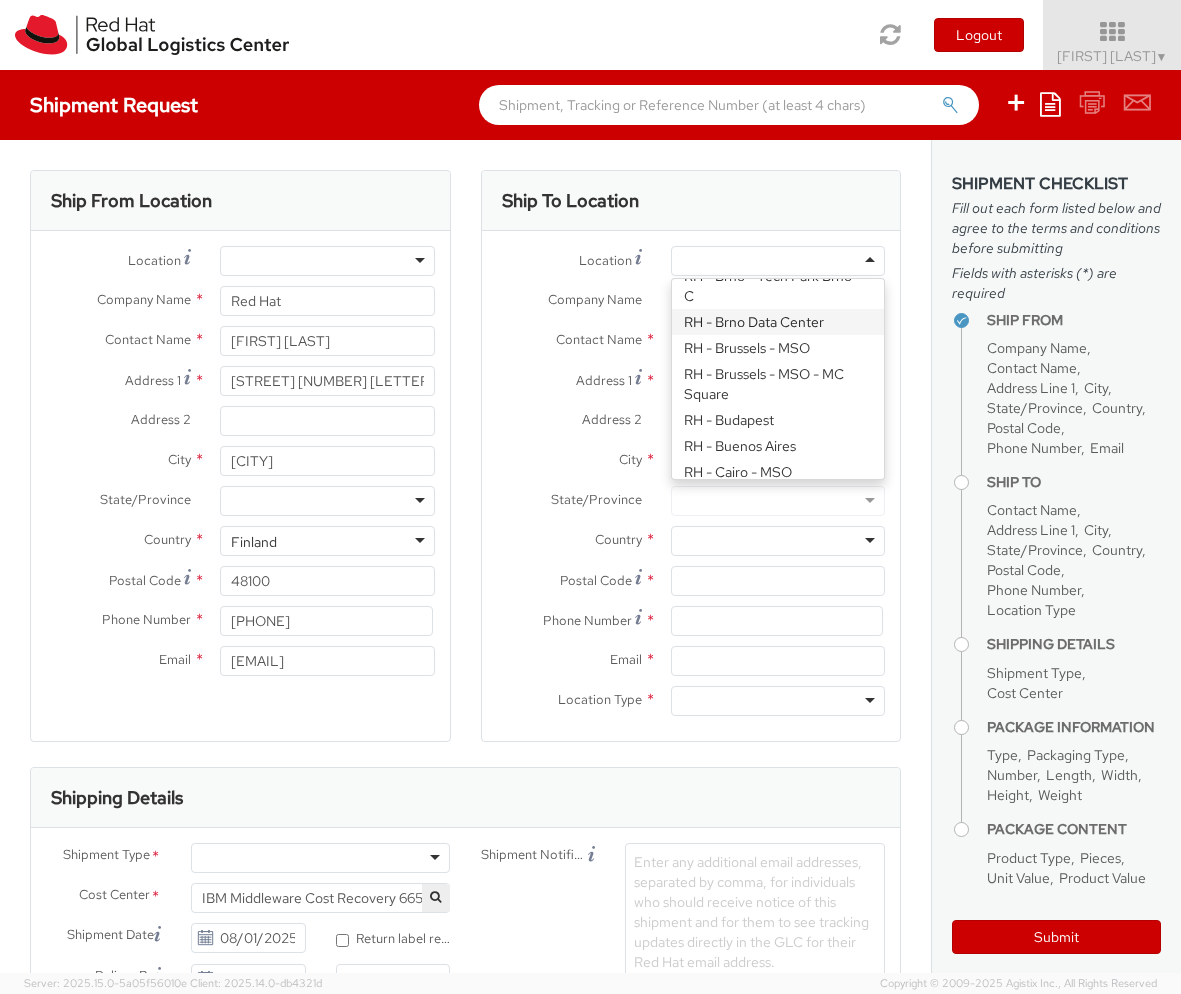 type on "itself s.r.o" 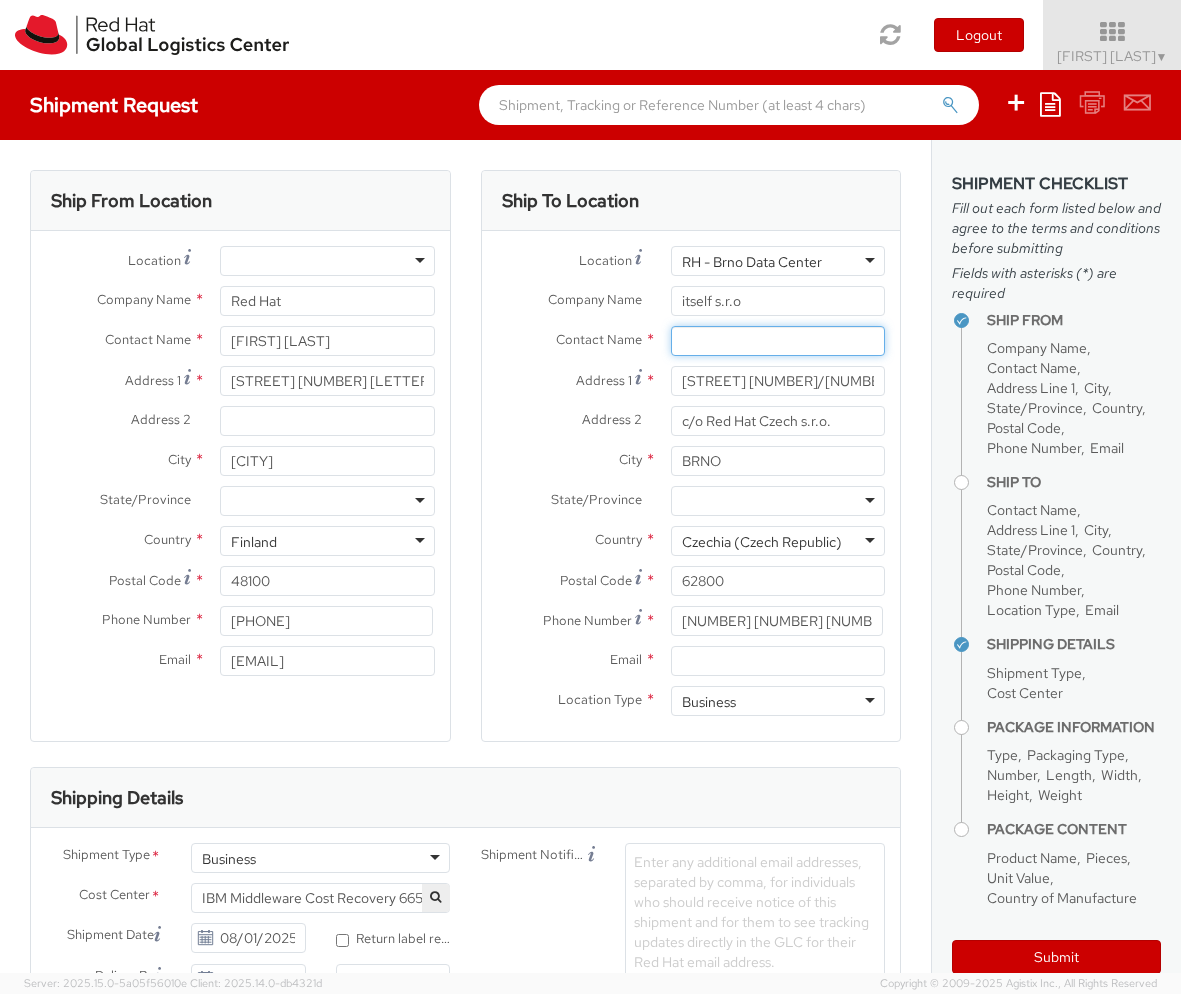 click at bounding box center [778, 341] 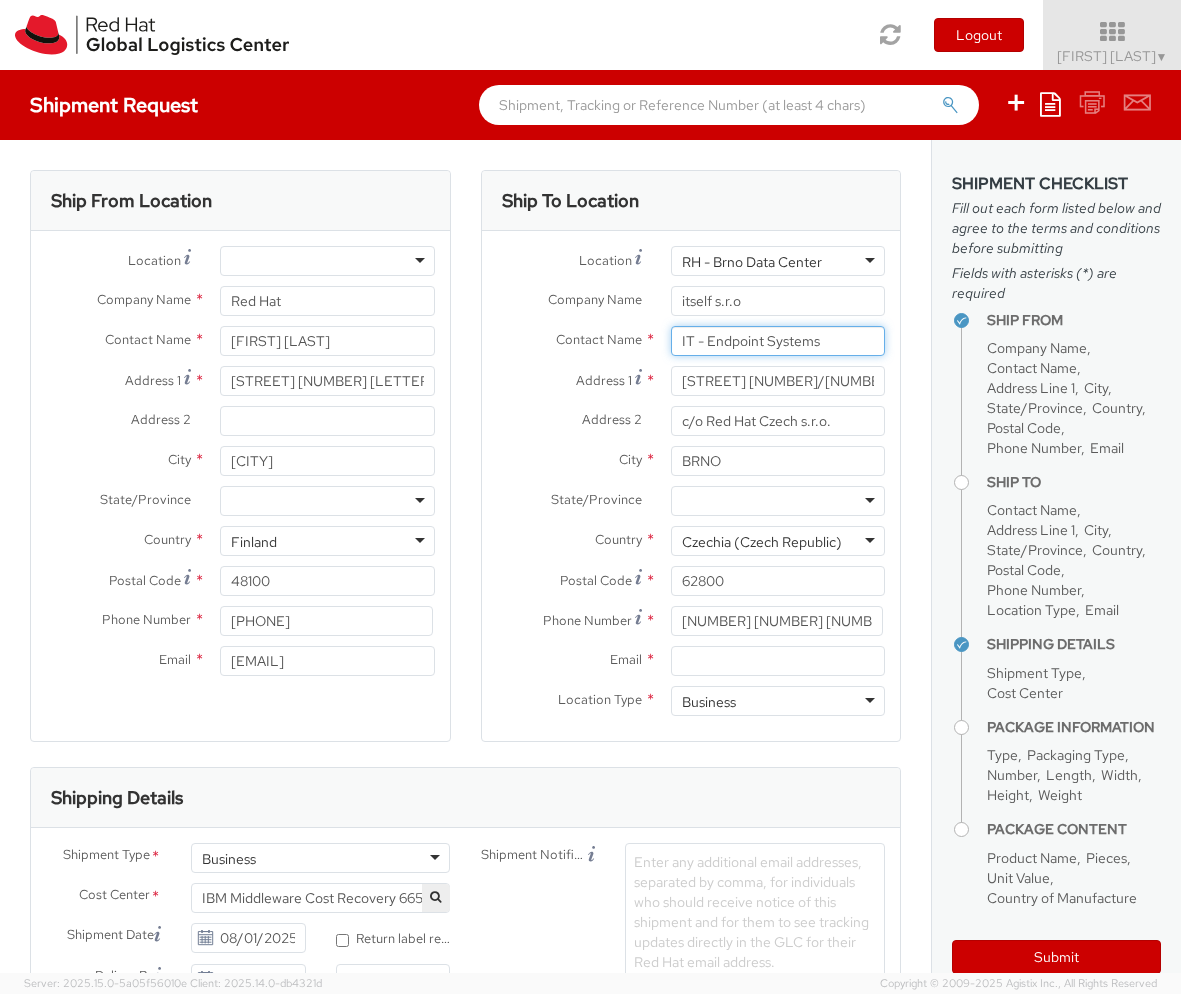 type on "IT - Endpoint Systems" 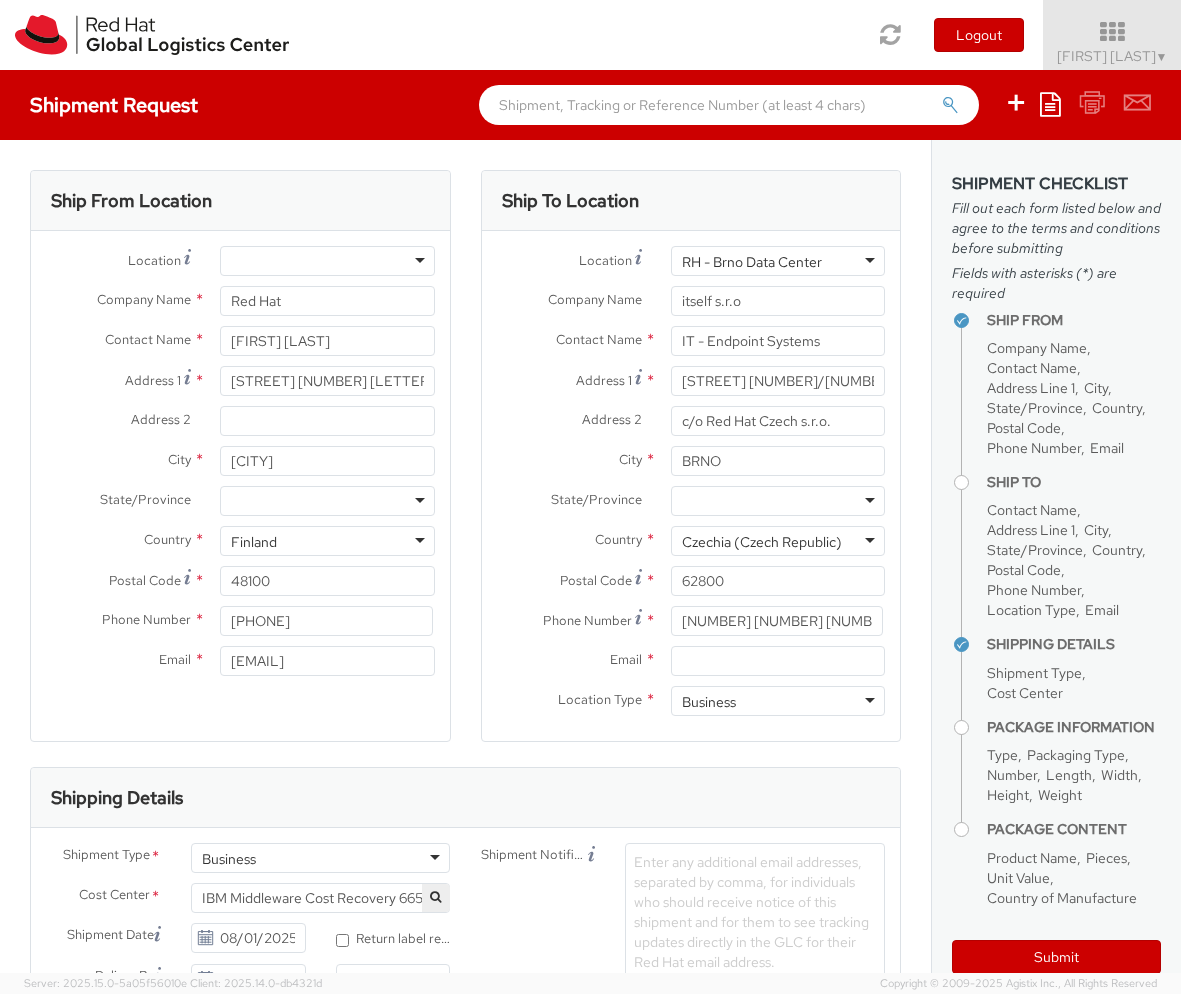click on "RH - Brno Data Center" at bounding box center (778, 261) 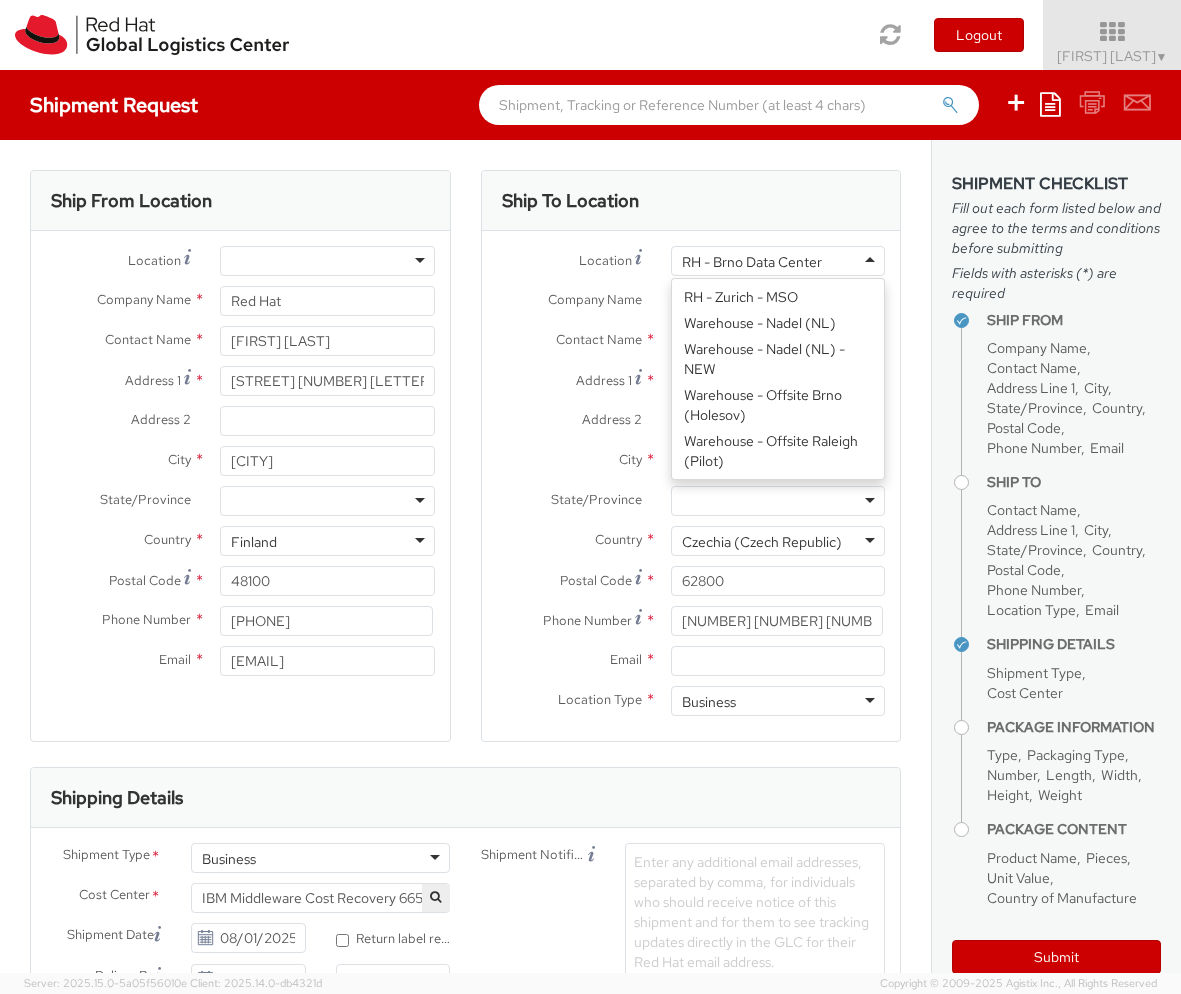scroll, scrollTop: 3844, scrollLeft: 0, axis: vertical 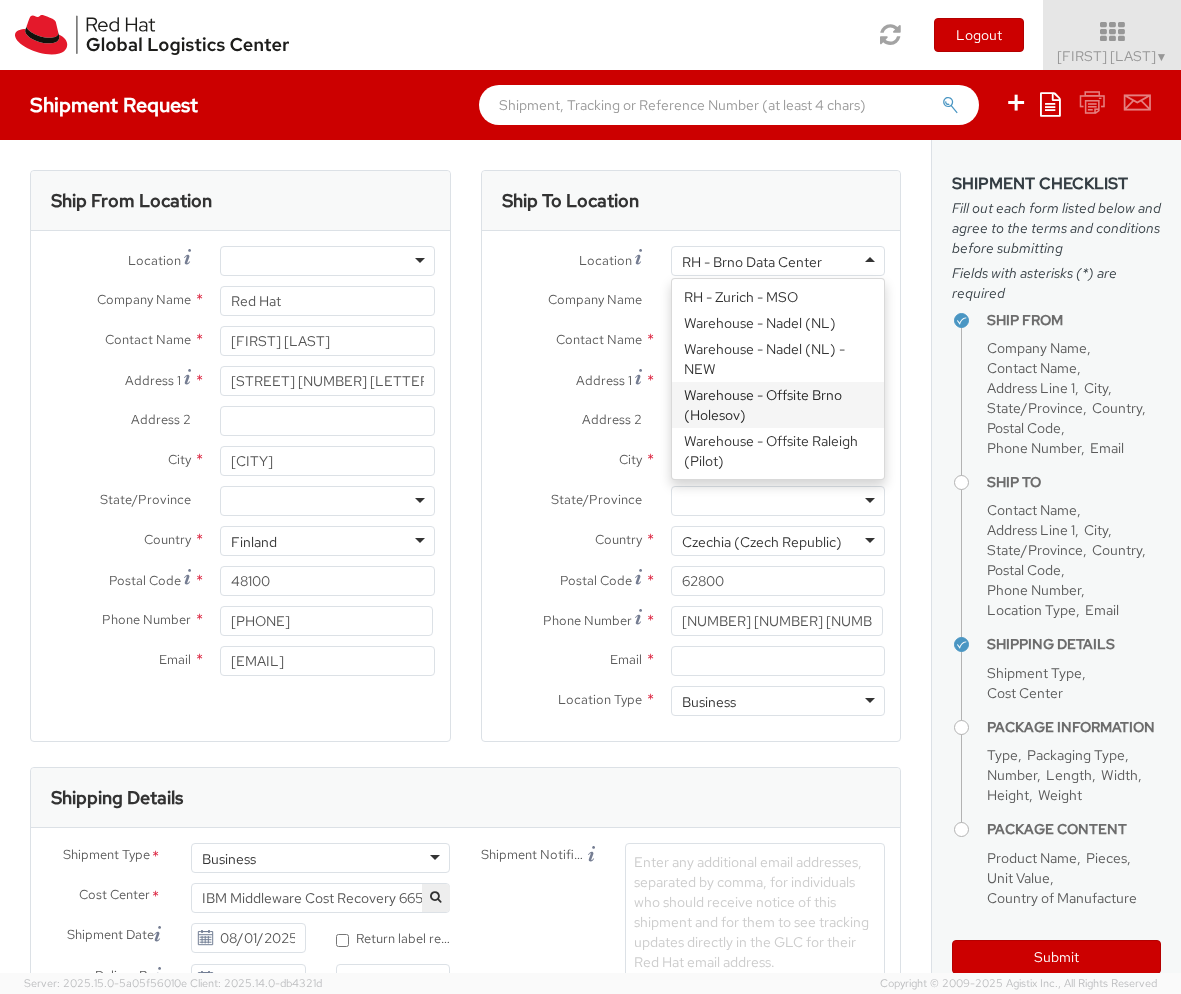 type on "[STREET], [AREA] [CITY]" 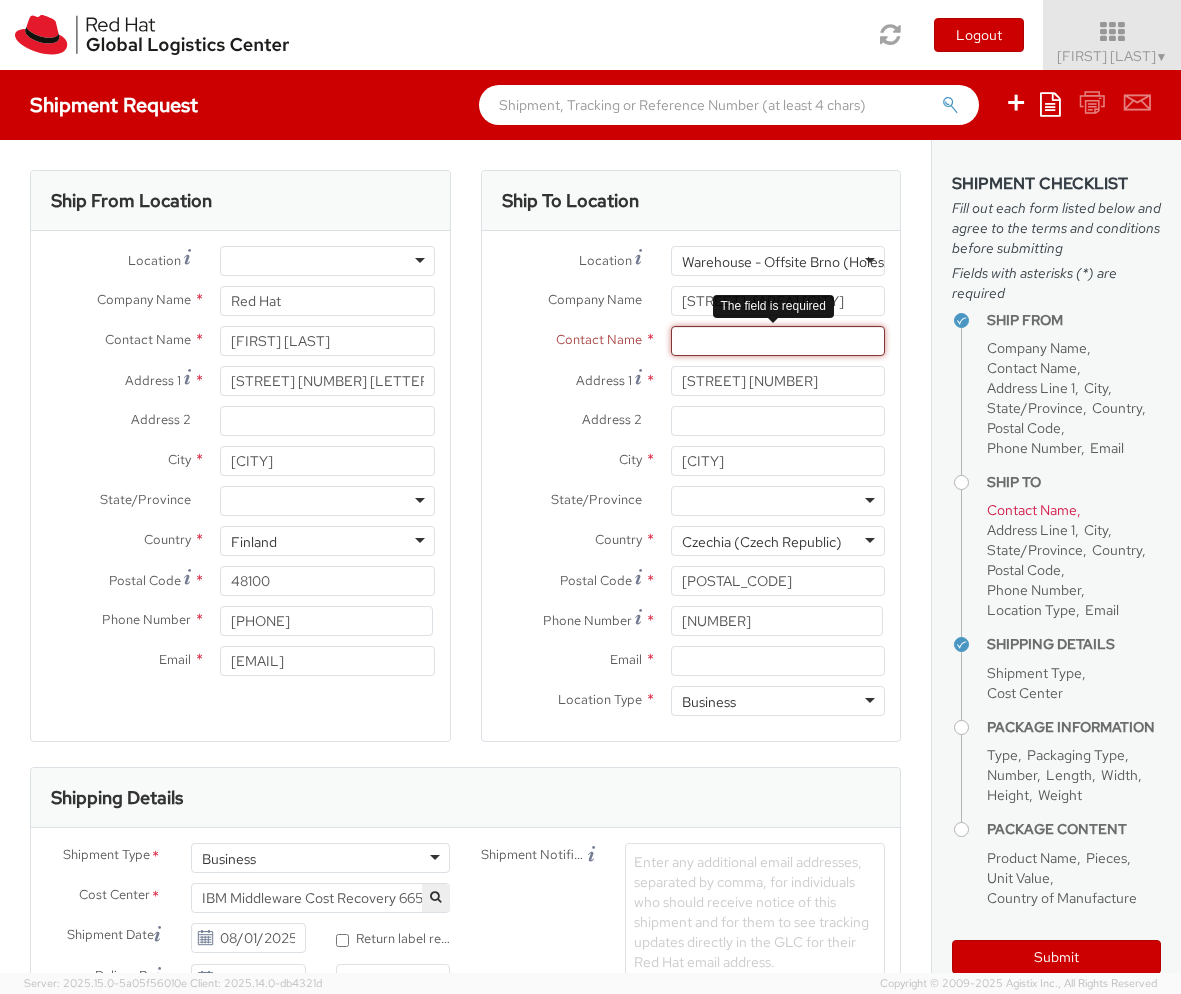 click at bounding box center [778, 341] 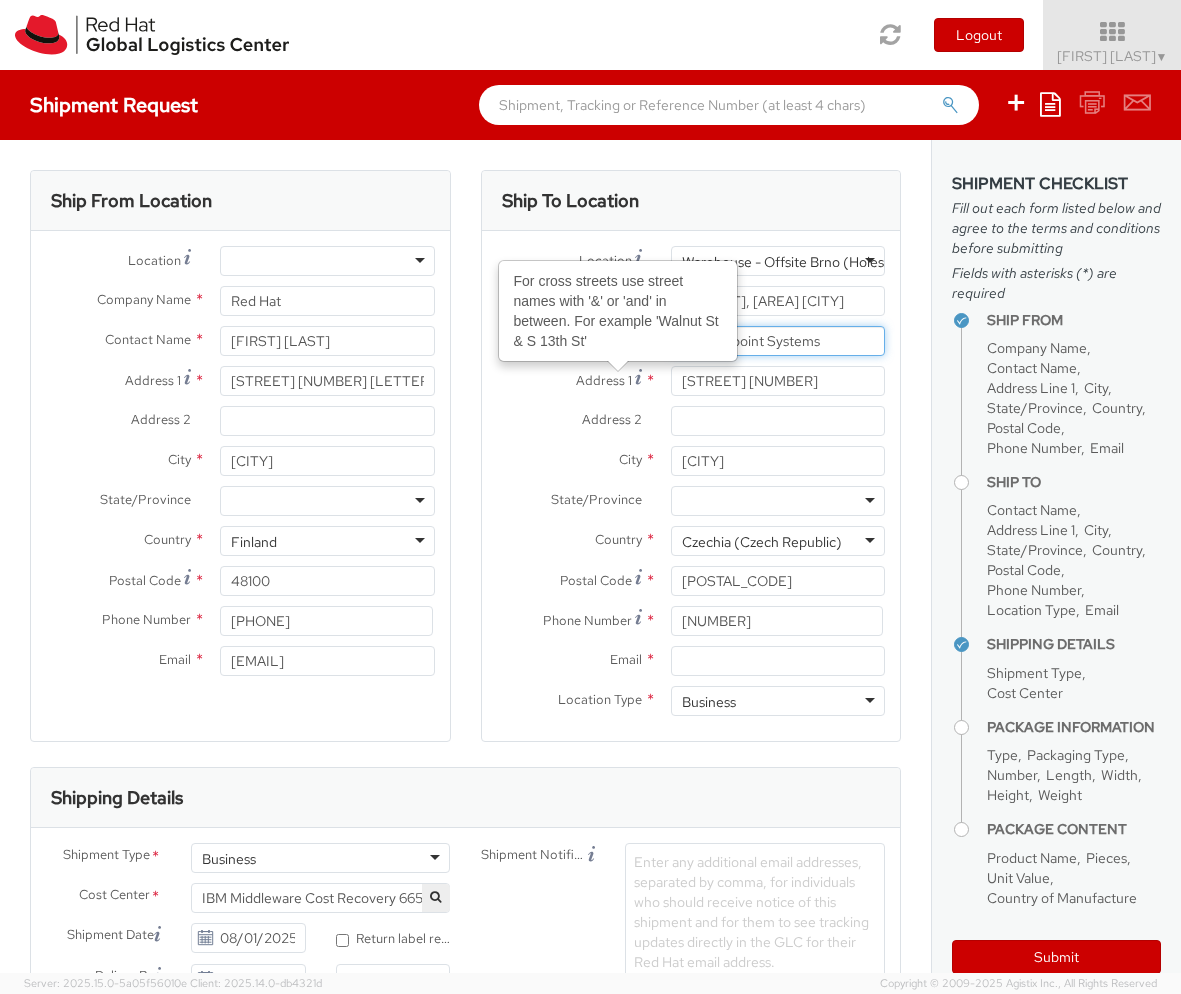 type on "IT - Endpoint Systems" 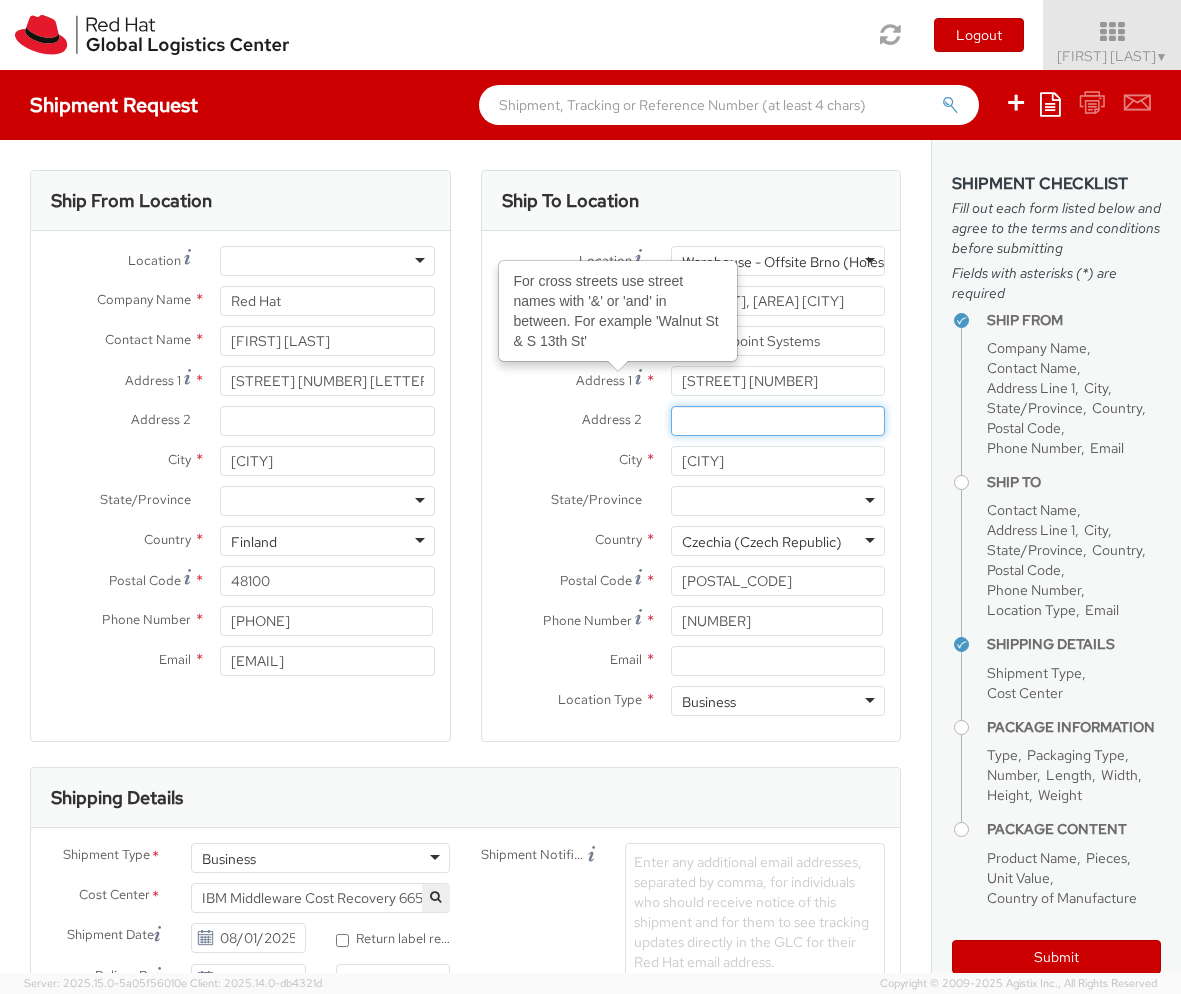 click on "Address 2        *" at bounding box center (778, 421) 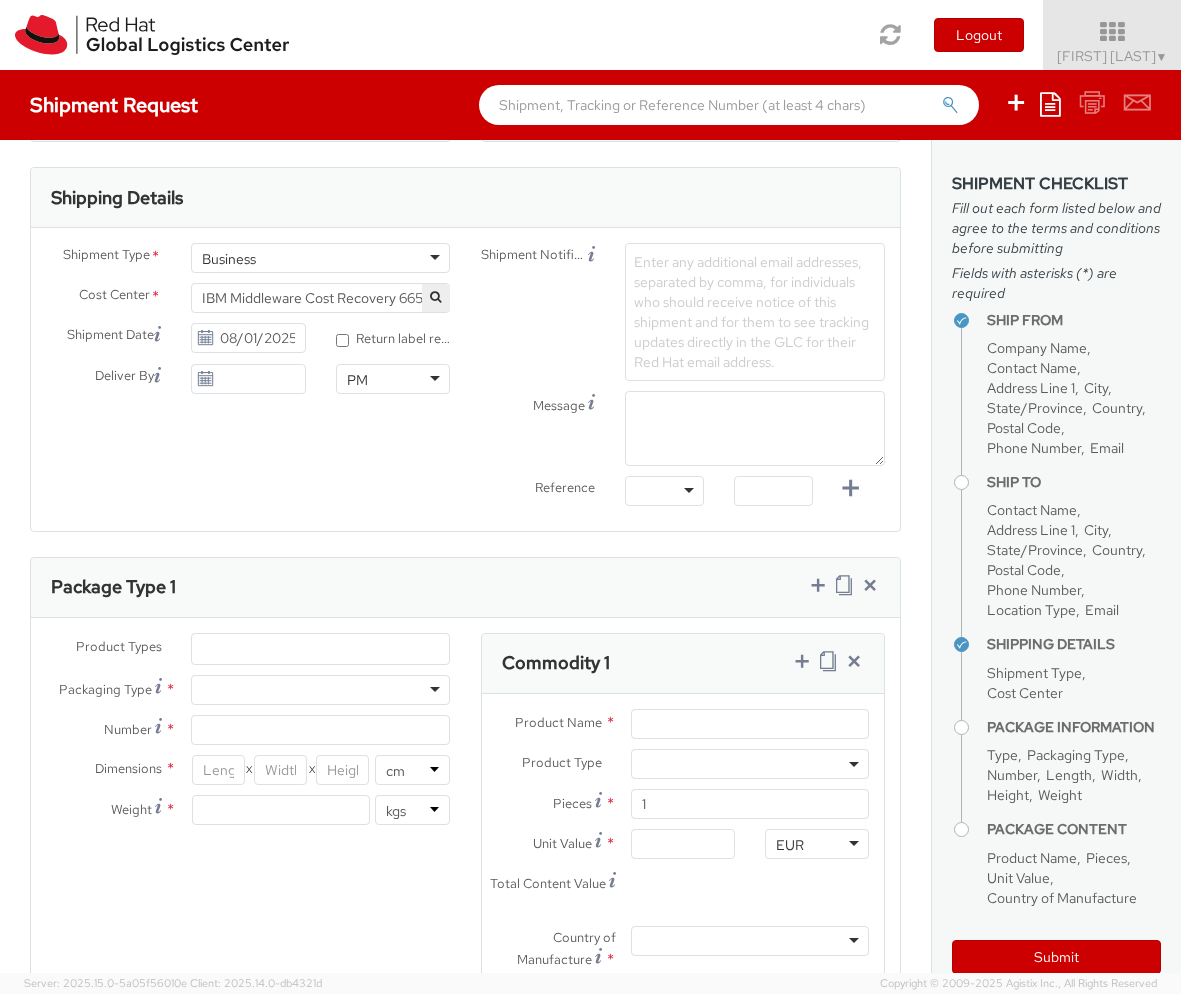 scroll, scrollTop: 0, scrollLeft: 0, axis: both 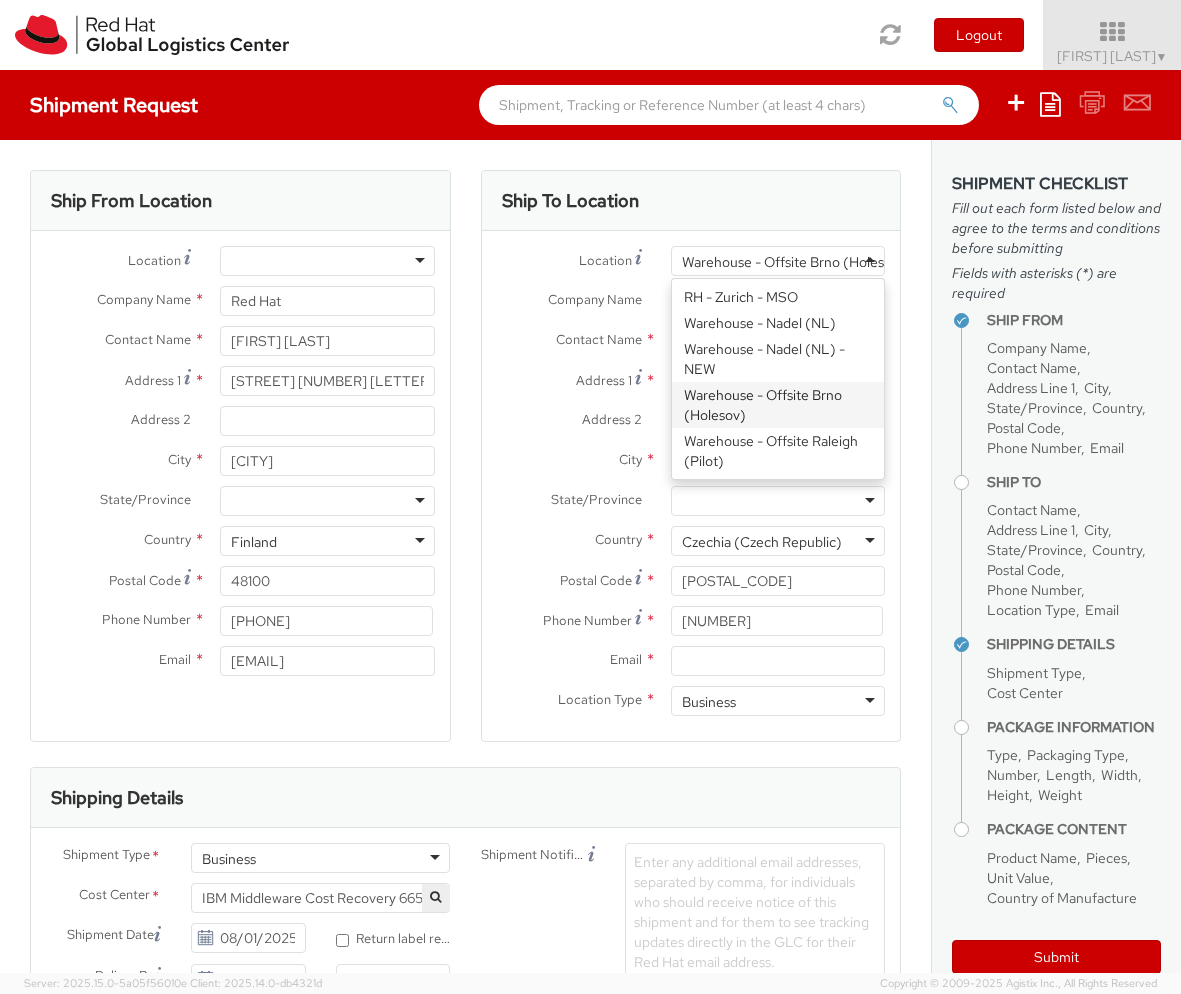 click on "Warehouse - Offsite Brno (Holesov)" at bounding box center [778, 261] 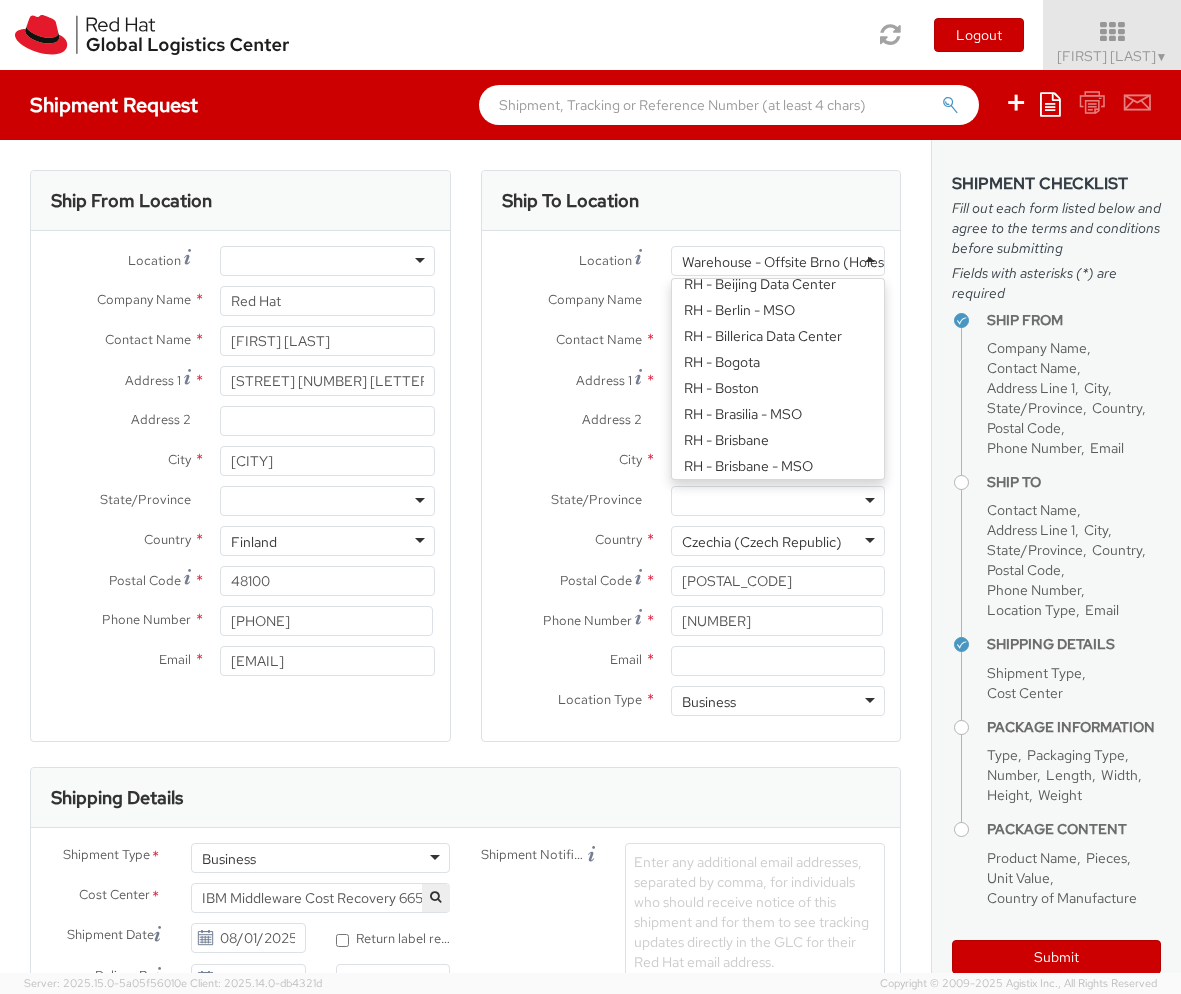 scroll, scrollTop: 400, scrollLeft: 0, axis: vertical 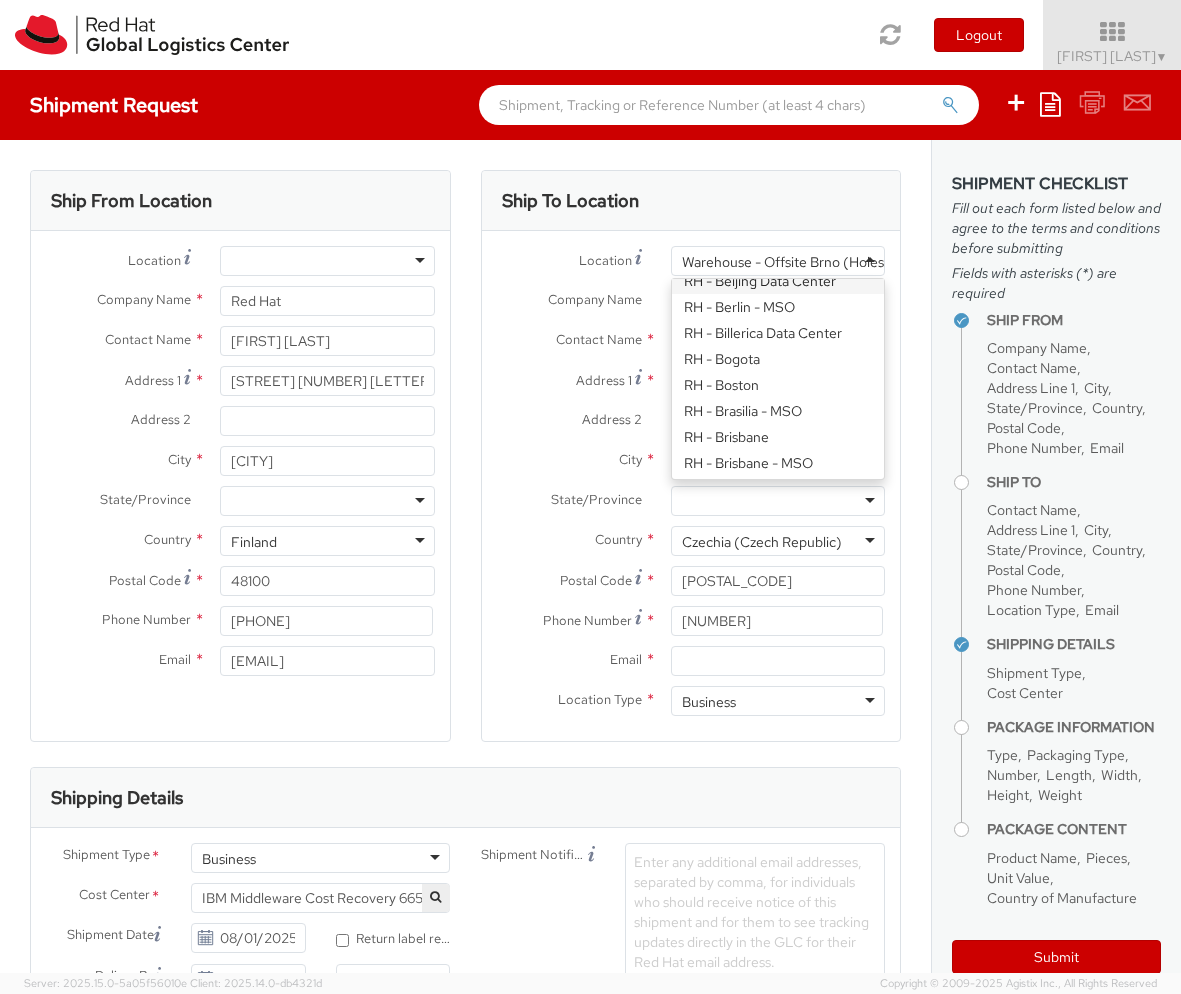 click on "Location       *             Warehouse - Offsite [CITY] ([CITY]) Warehouse - Offsite [CITY] ([CITY]) RH - Amsterdam - MSO RH - Amsterdam Data Center RH - Ashburn Data Center RH - Atlanta - MSO RH - Auckland - MSO RH - Austin [NUMBER] RH - Bangalore - Carina RH - Bangalore - MSO - NEW RH - Bangkok - MSO - Gaysorn RH - Barcelona - Colonial RH - Be'er Sheva RH - Beijing - MSO RH - Beijing - Parkview Green RH - Beijing - Raycom RH - Beijing Data Center RH - Berlin - MSO RH - Billerica Data Center RH - Bogota RH - Boston RH - Brasilia - MSO RH - Brisbane RH - Brisbane - MSO RH - [CITY] - Masaryk University RH - [CITY] - Tech Park [CITY] - B RH - [CITY] - Tech Park [CITY] - C RH - [CITY] Data Center RH - Brussels - MSO RH - Brussels - MSO - MC Square RH - Budapest RH - Buenos Aires RH - Cairo - MSO RH - Canberra RH - Charleston - MSO RH - Charlotte - MSO RH - Cherkasy RH - Chicago - MSO RH - Copenhagen - MSO RH - Coppell Data Center (IBM) RH - Cork RH - Costa Mesa RH - Daejeon - MSO RH - Doha - MSO RH - Dubai RH - Durham" at bounding box center [691, 266] 